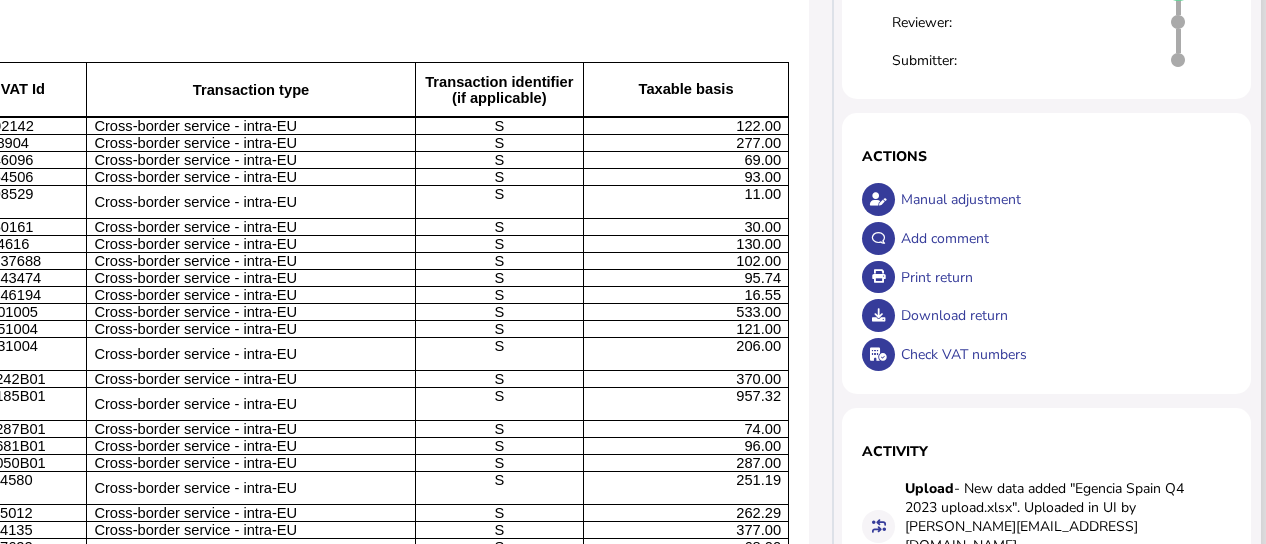scroll, scrollTop: 0, scrollLeft: 555, axis: horizontal 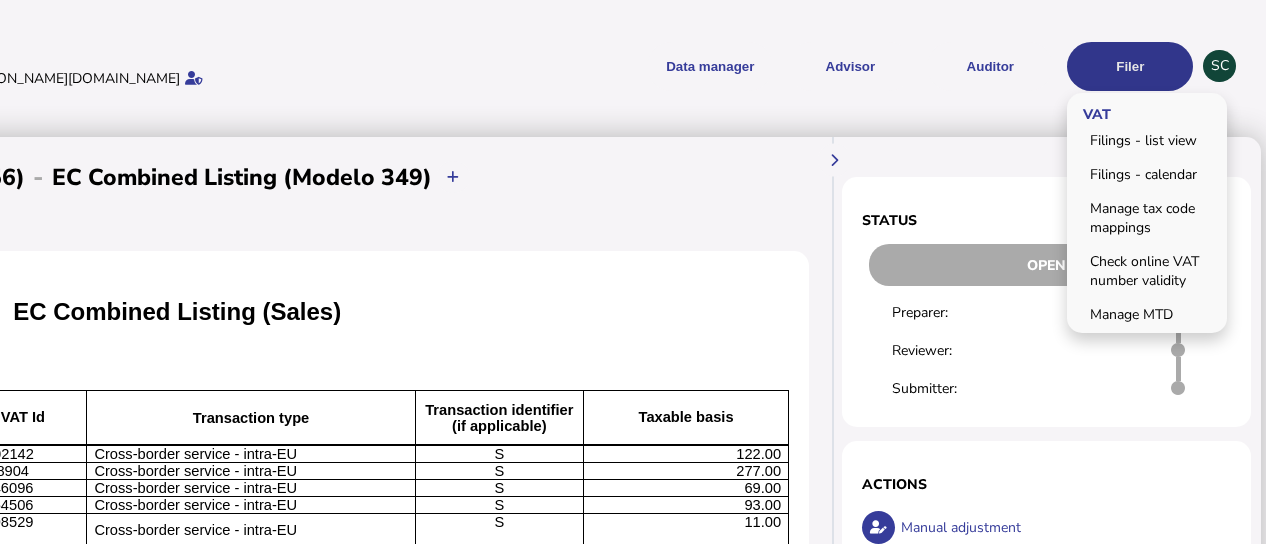 click on "Filer" at bounding box center [1130, 66] 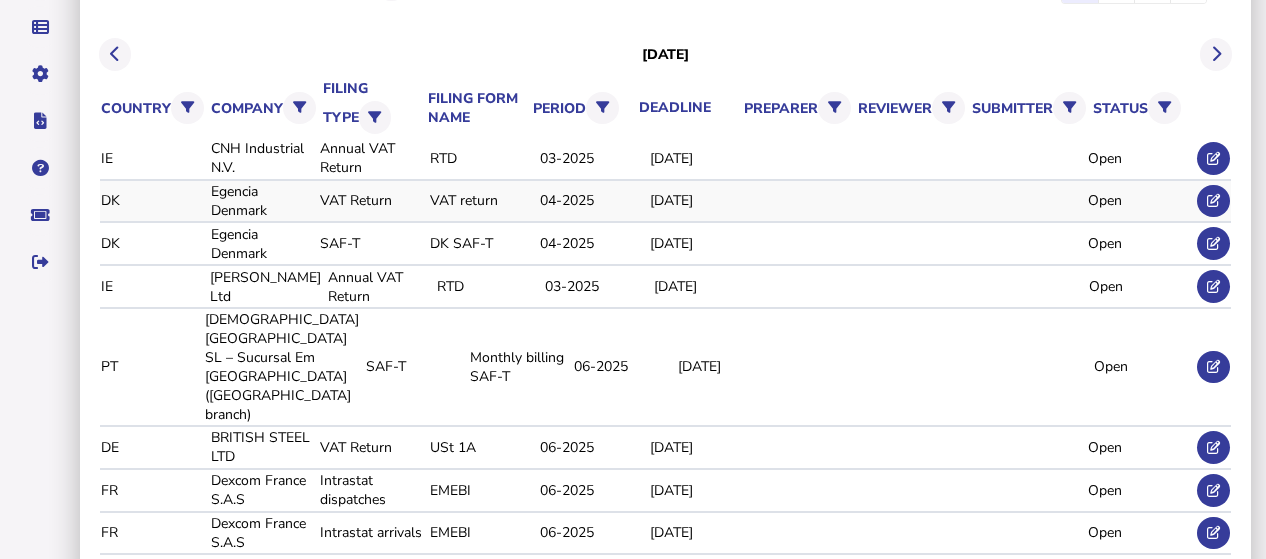 scroll, scrollTop: 232, scrollLeft: 0, axis: vertical 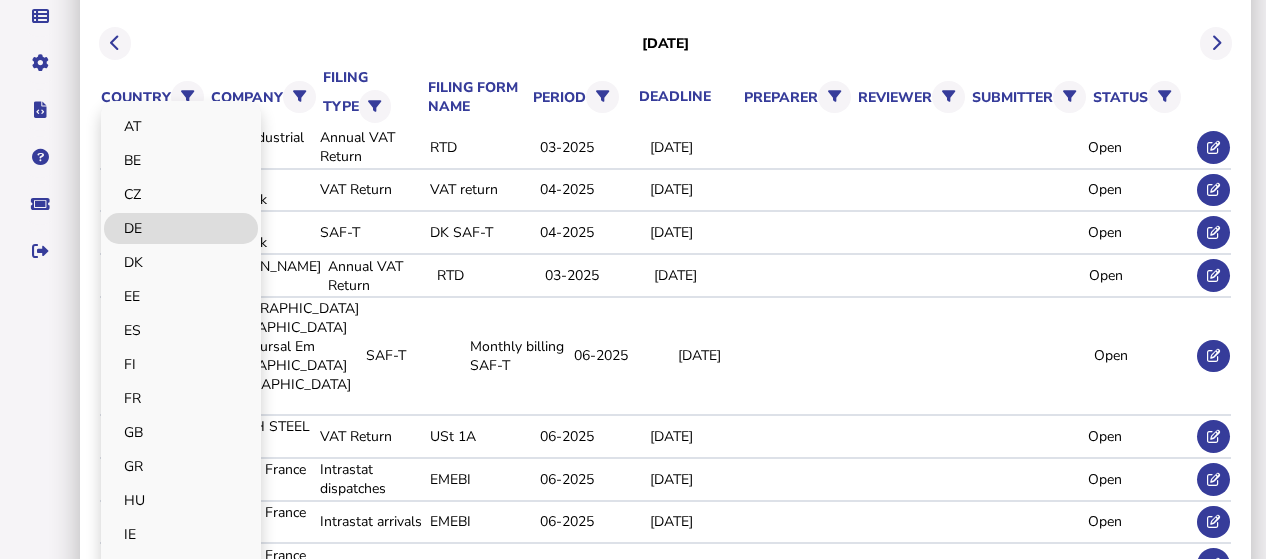 click on "DE" 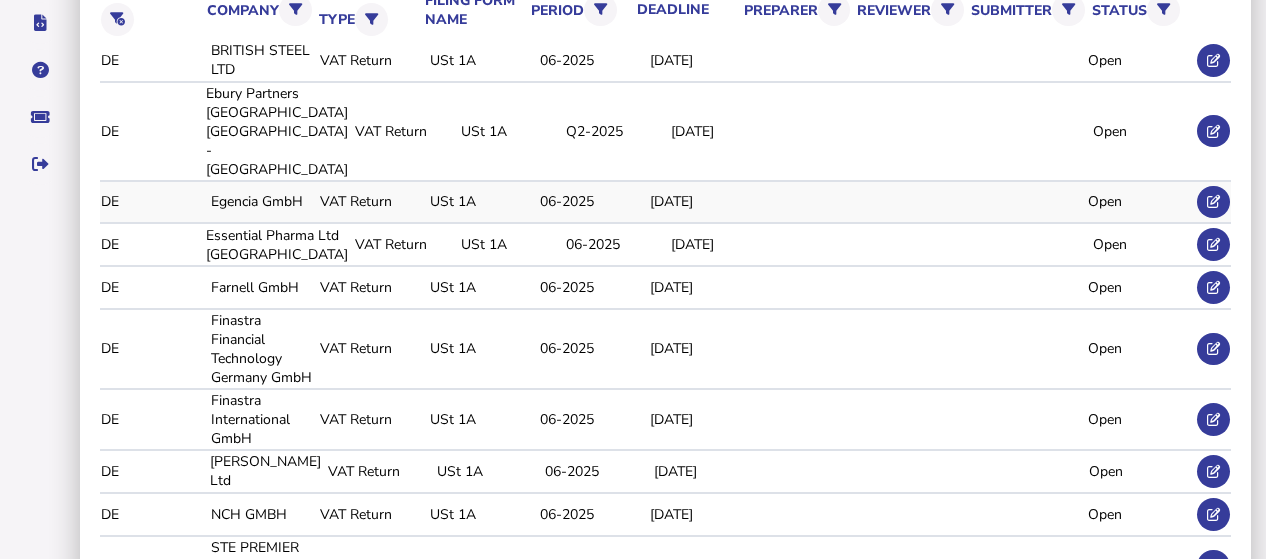 scroll, scrollTop: 344, scrollLeft: 0, axis: vertical 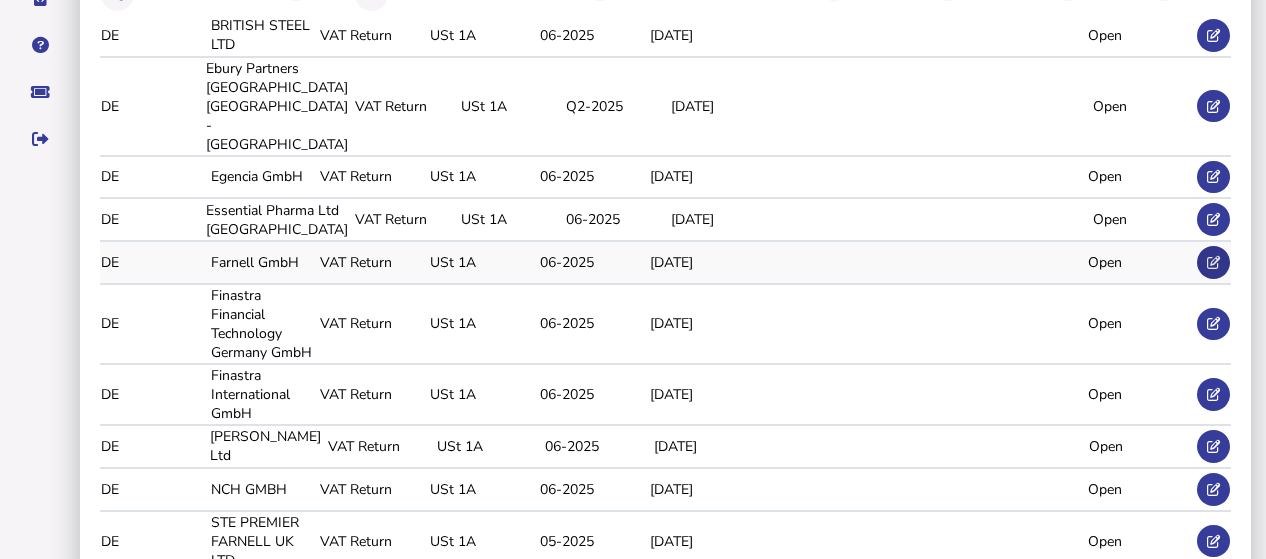 click 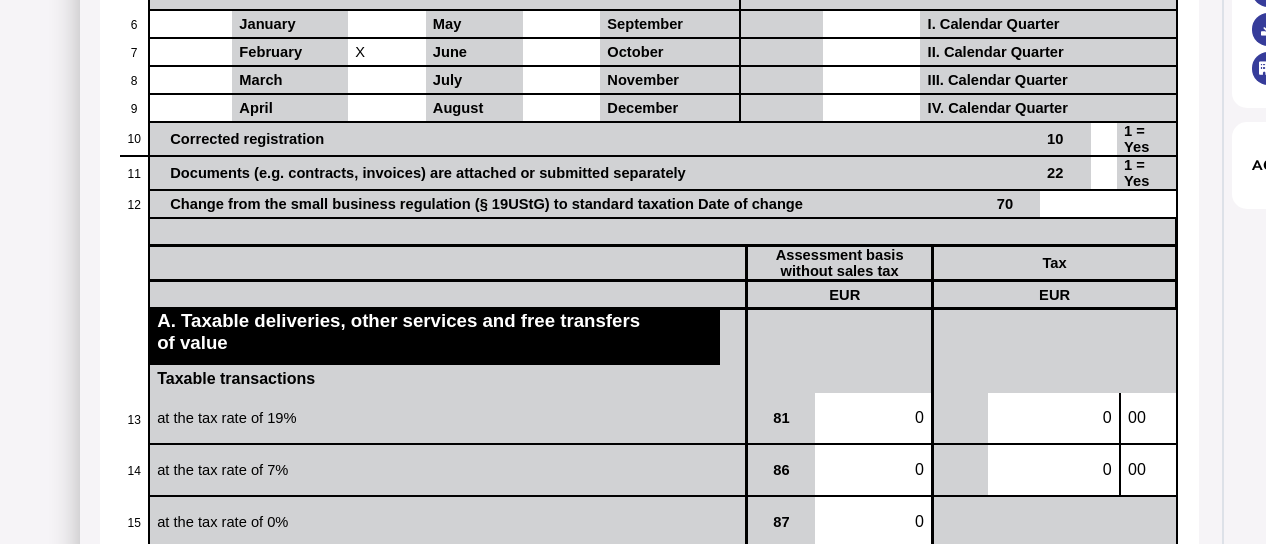 scroll, scrollTop: 0, scrollLeft: 0, axis: both 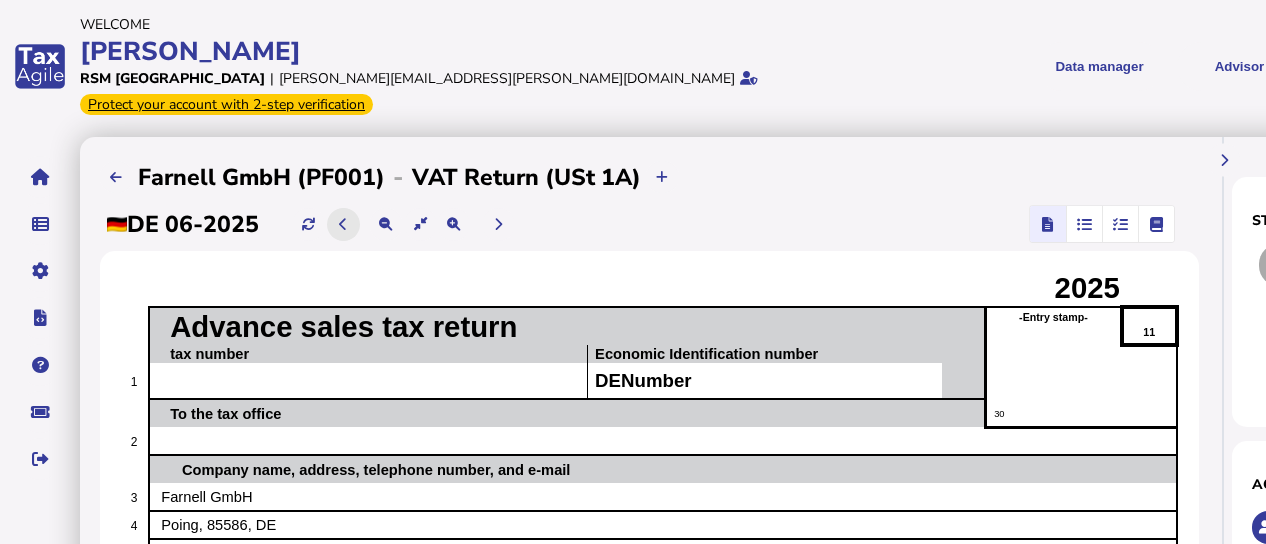 click 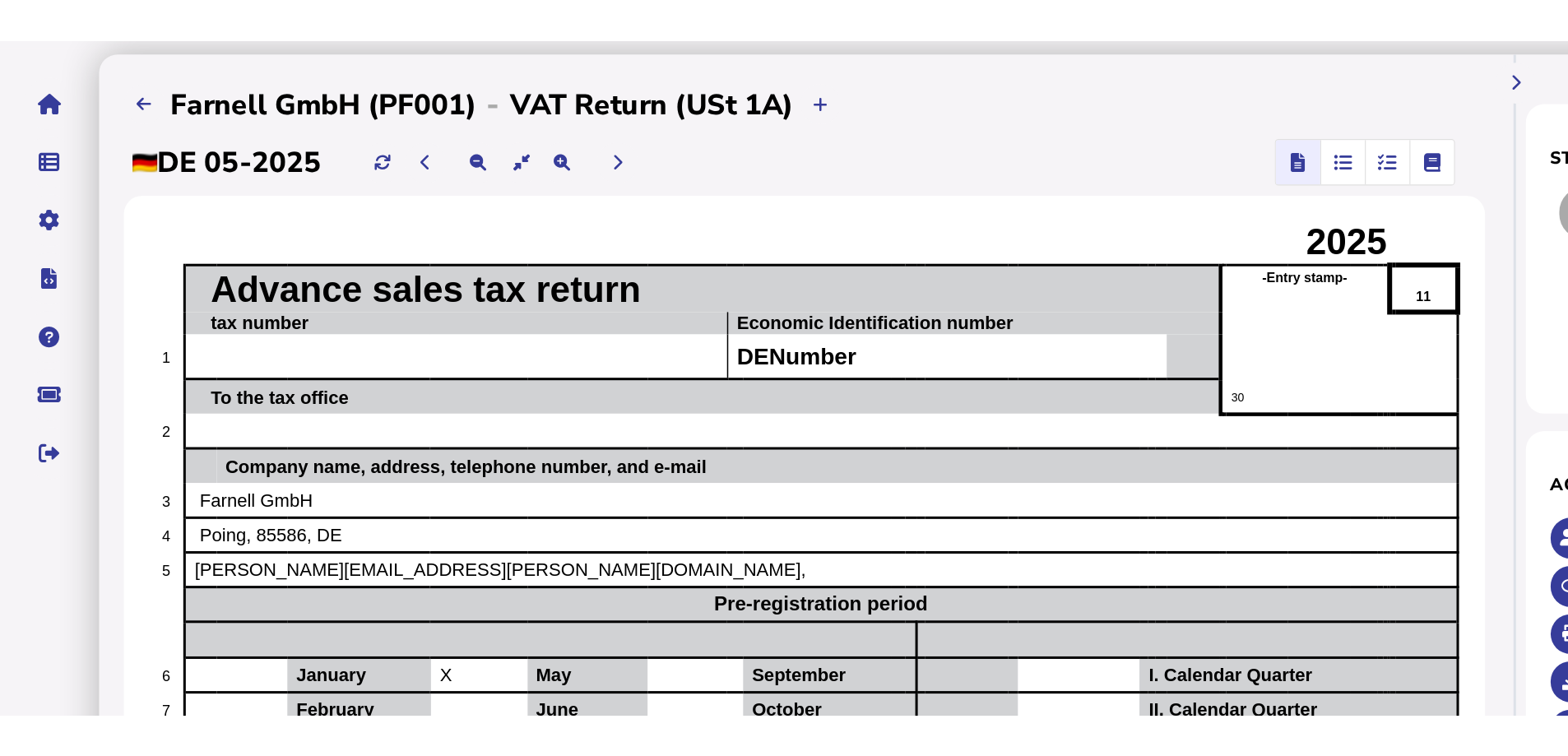 scroll, scrollTop: 0, scrollLeft: 0, axis: both 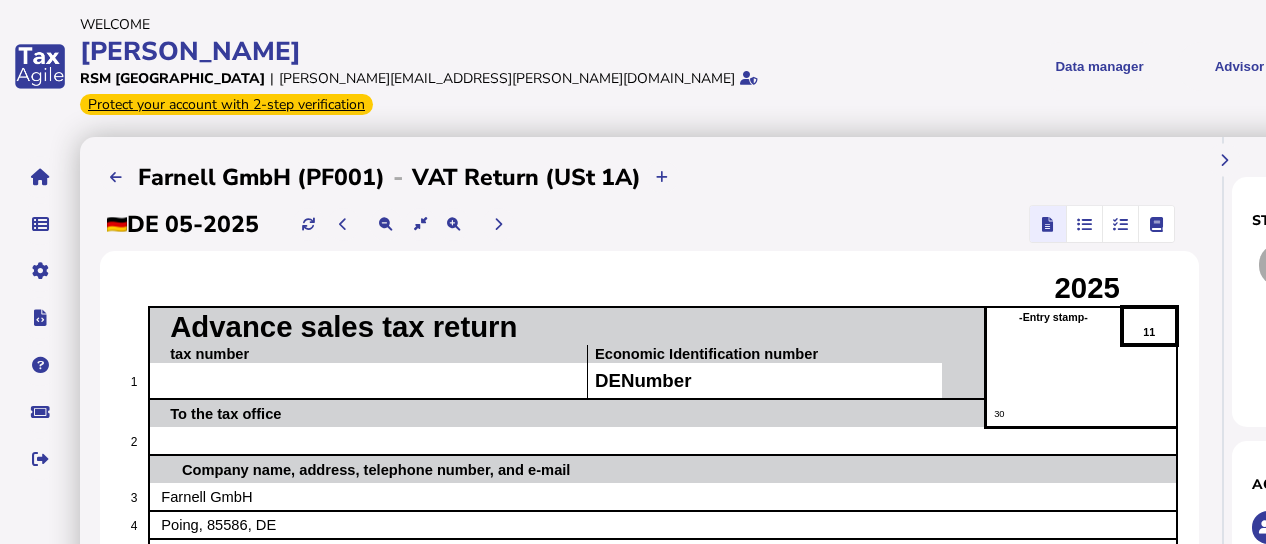 click at bounding box center [1119, 224] 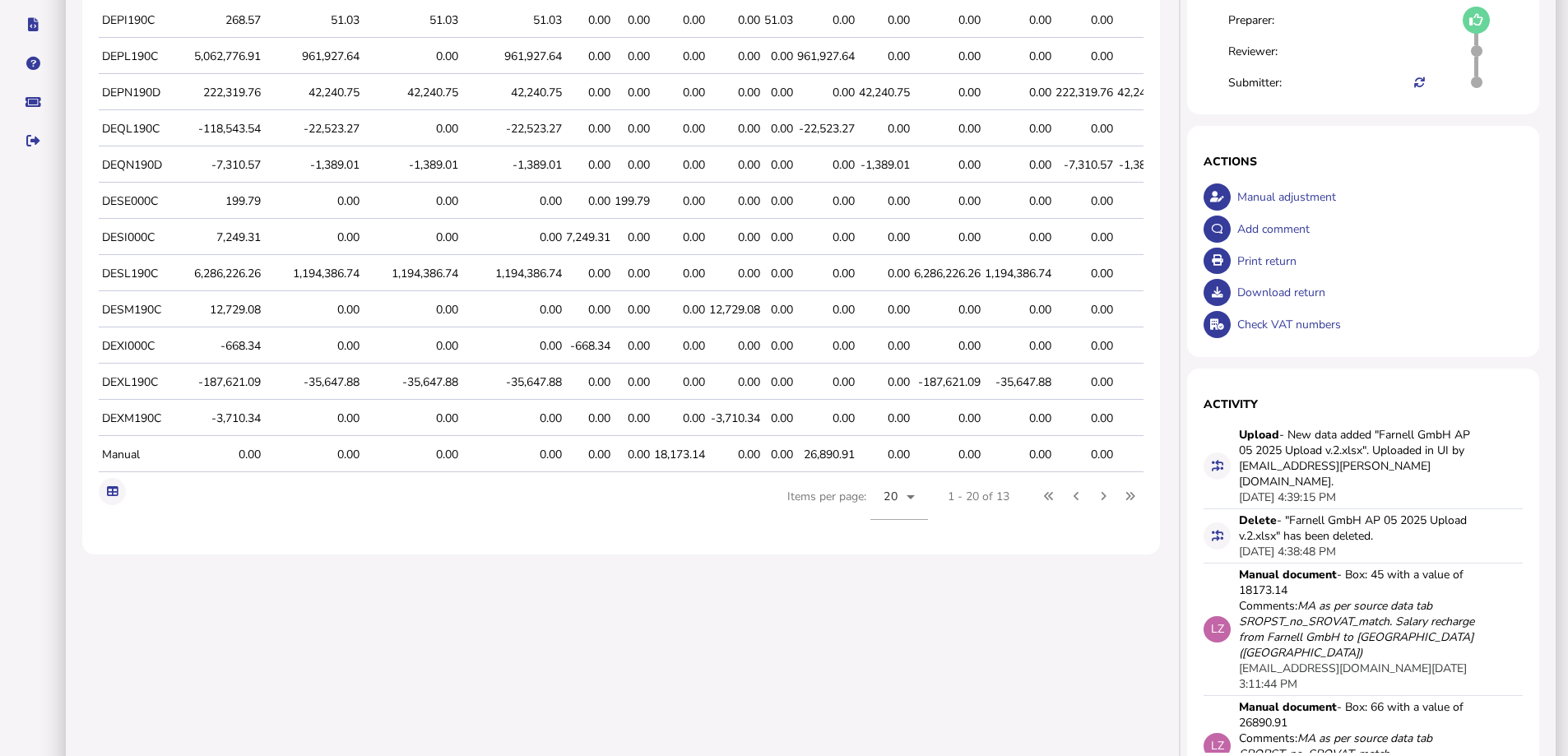 scroll, scrollTop: 0, scrollLeft: 0, axis: both 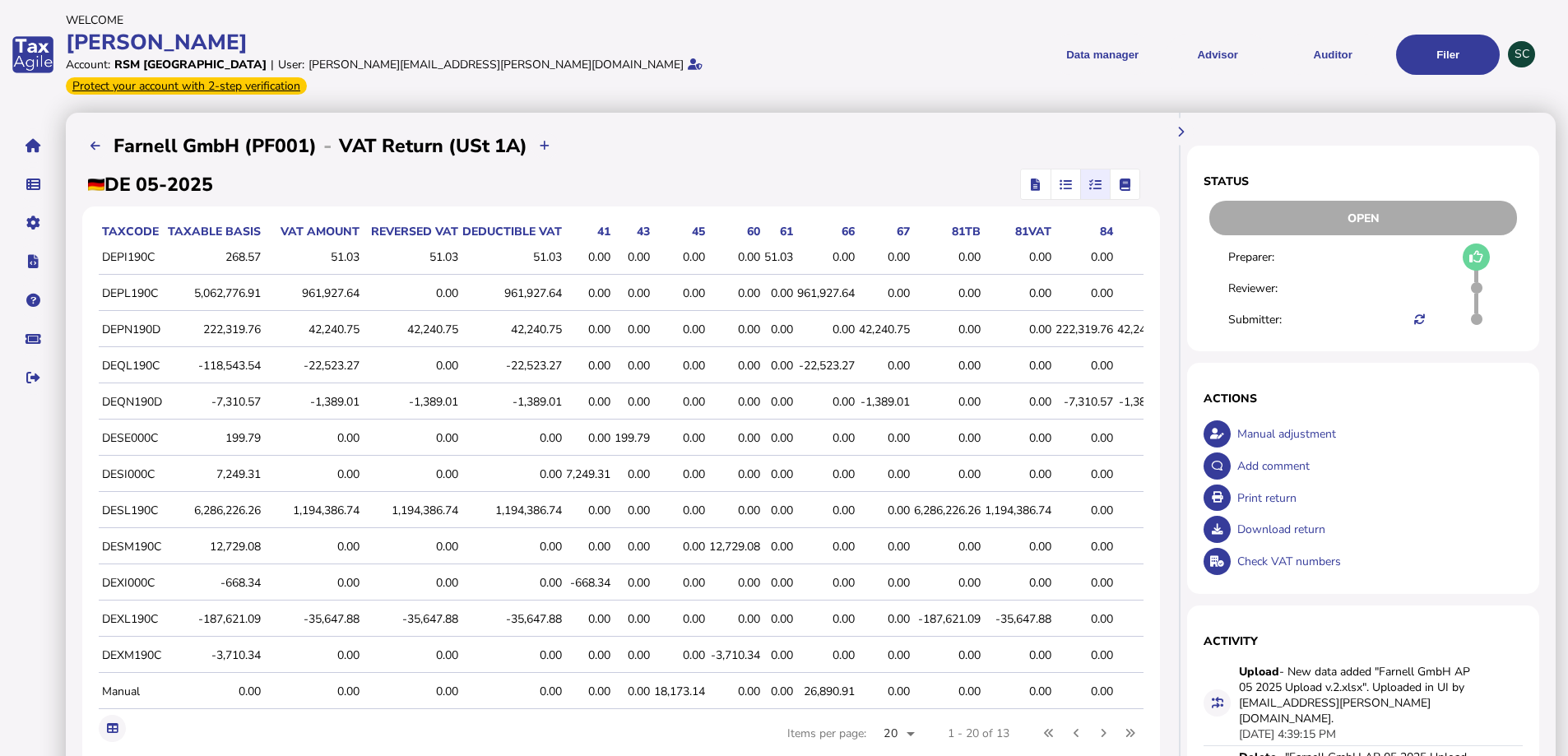 click at bounding box center (1036, 184) 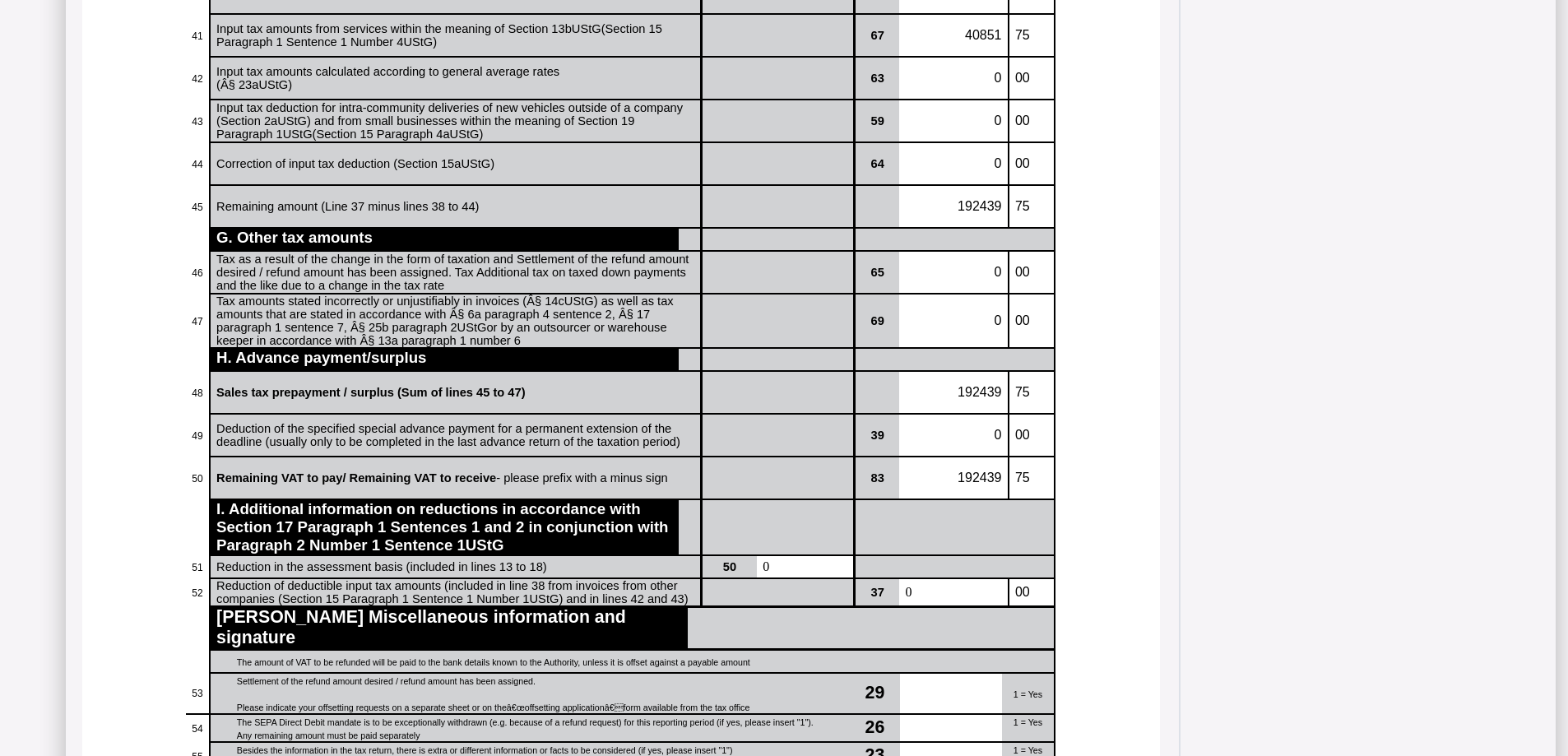 scroll, scrollTop: 2123, scrollLeft: 0, axis: vertical 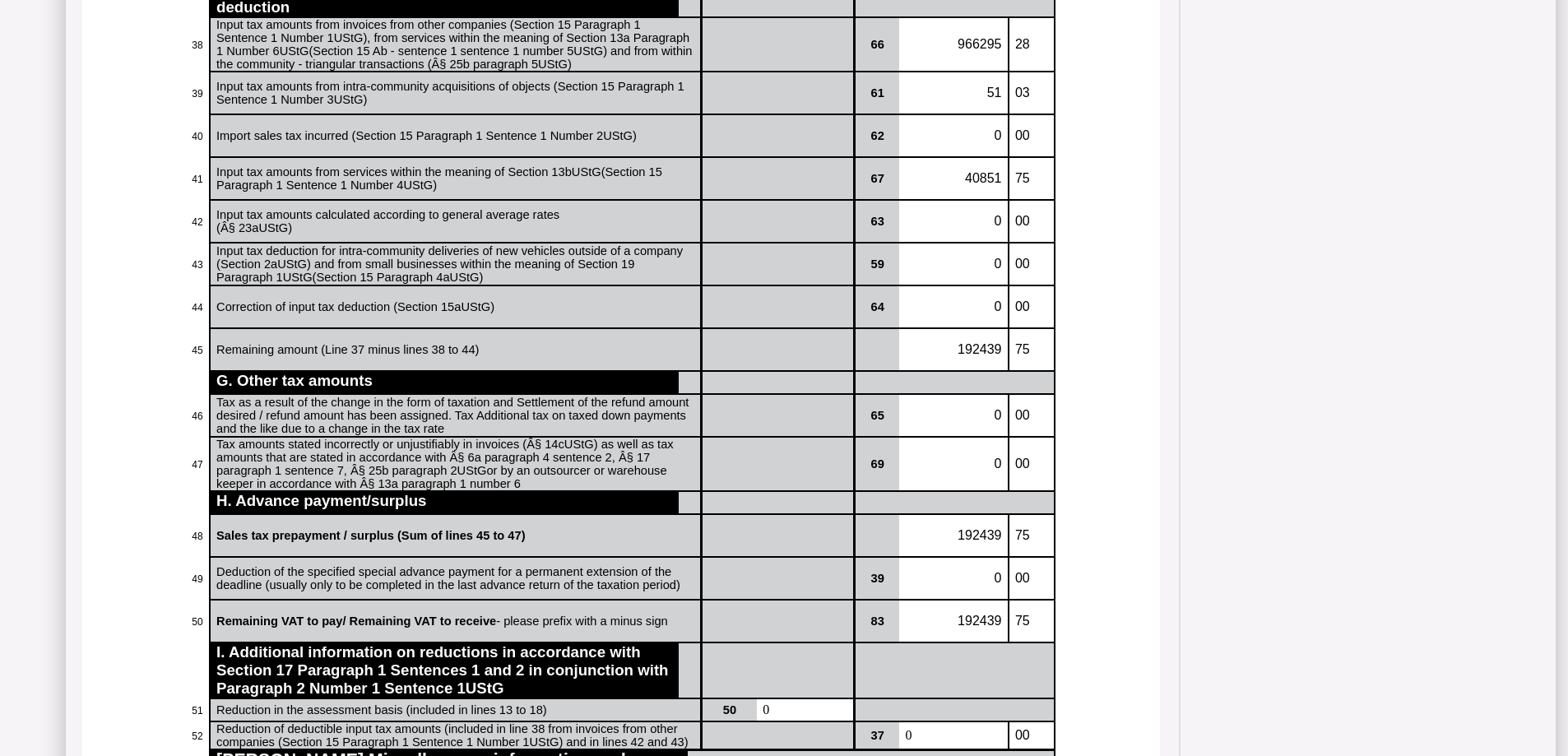 drag, startPoint x: 498, startPoint y: 160, endPoint x: 574, endPoint y: 158, distance: 76.02631 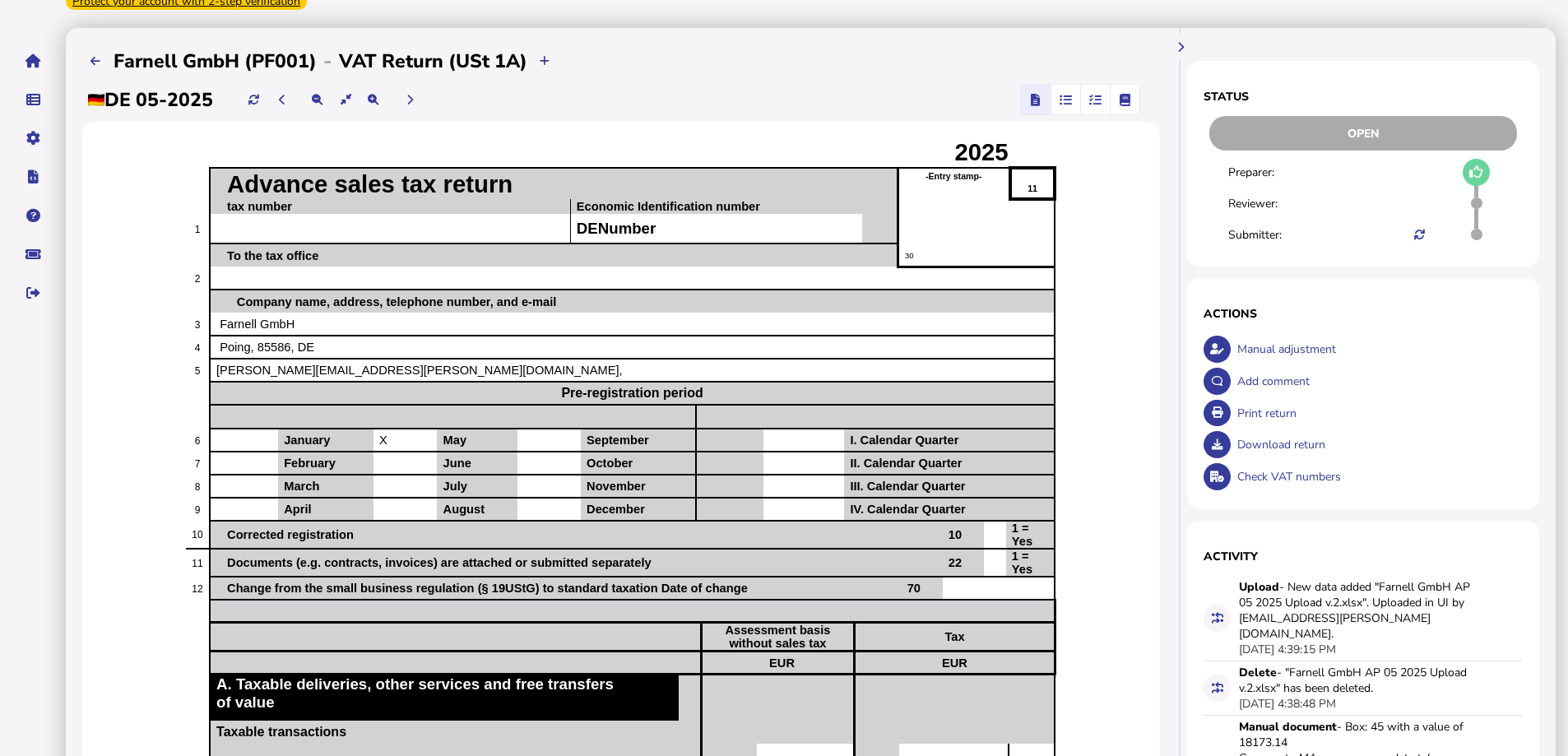 scroll, scrollTop: 84, scrollLeft: 0, axis: vertical 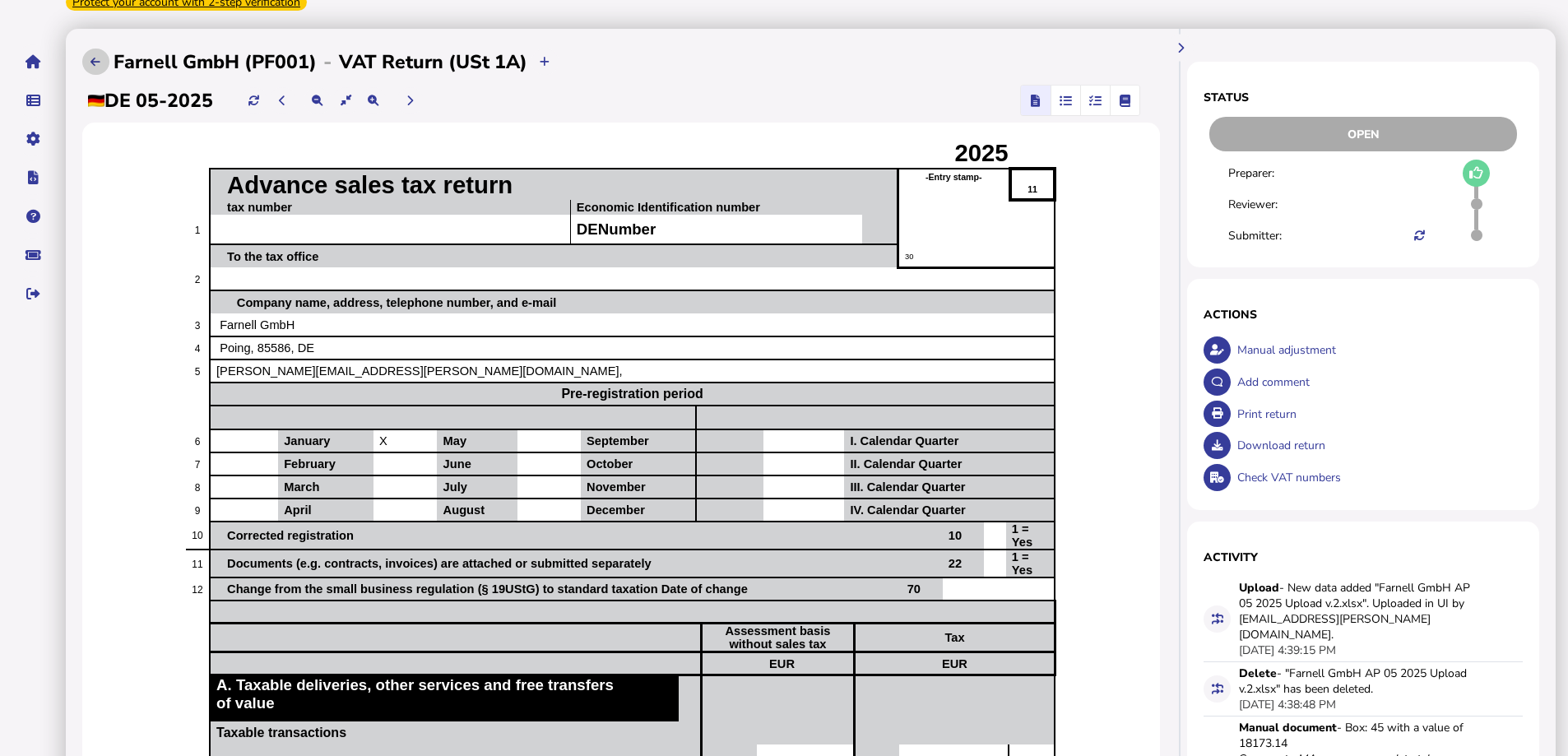 click 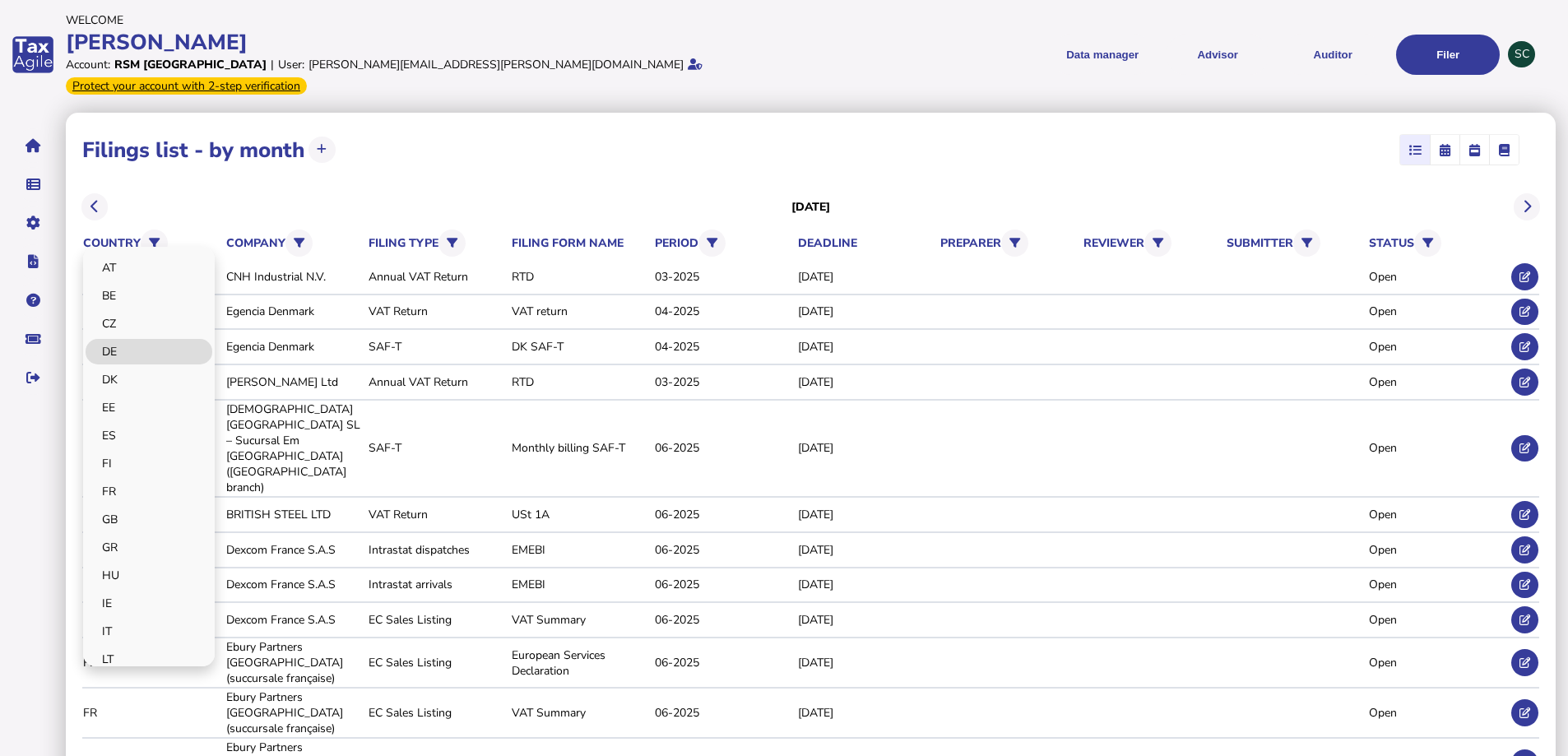 click on "DE" 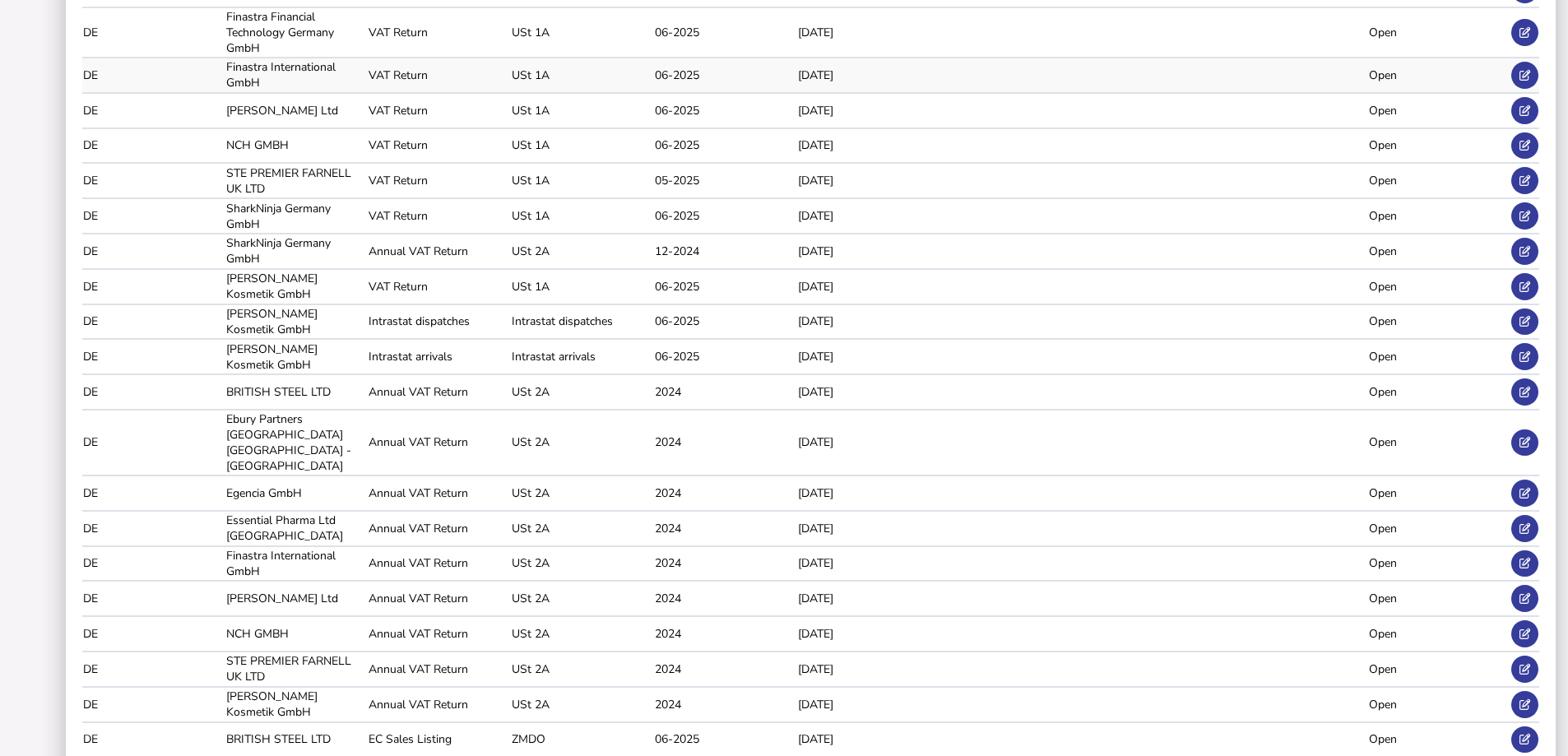 scroll, scrollTop: 741, scrollLeft: 0, axis: vertical 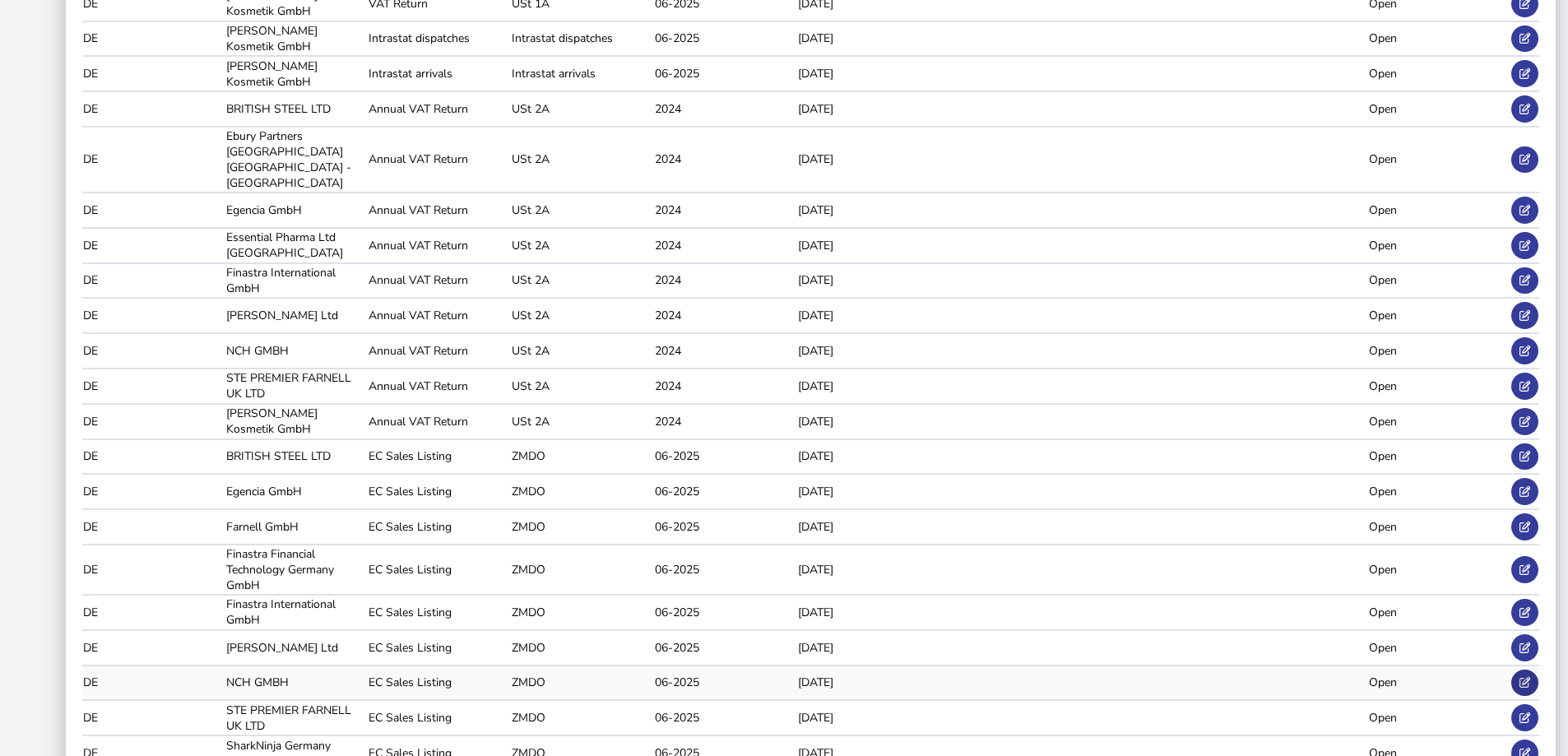 click 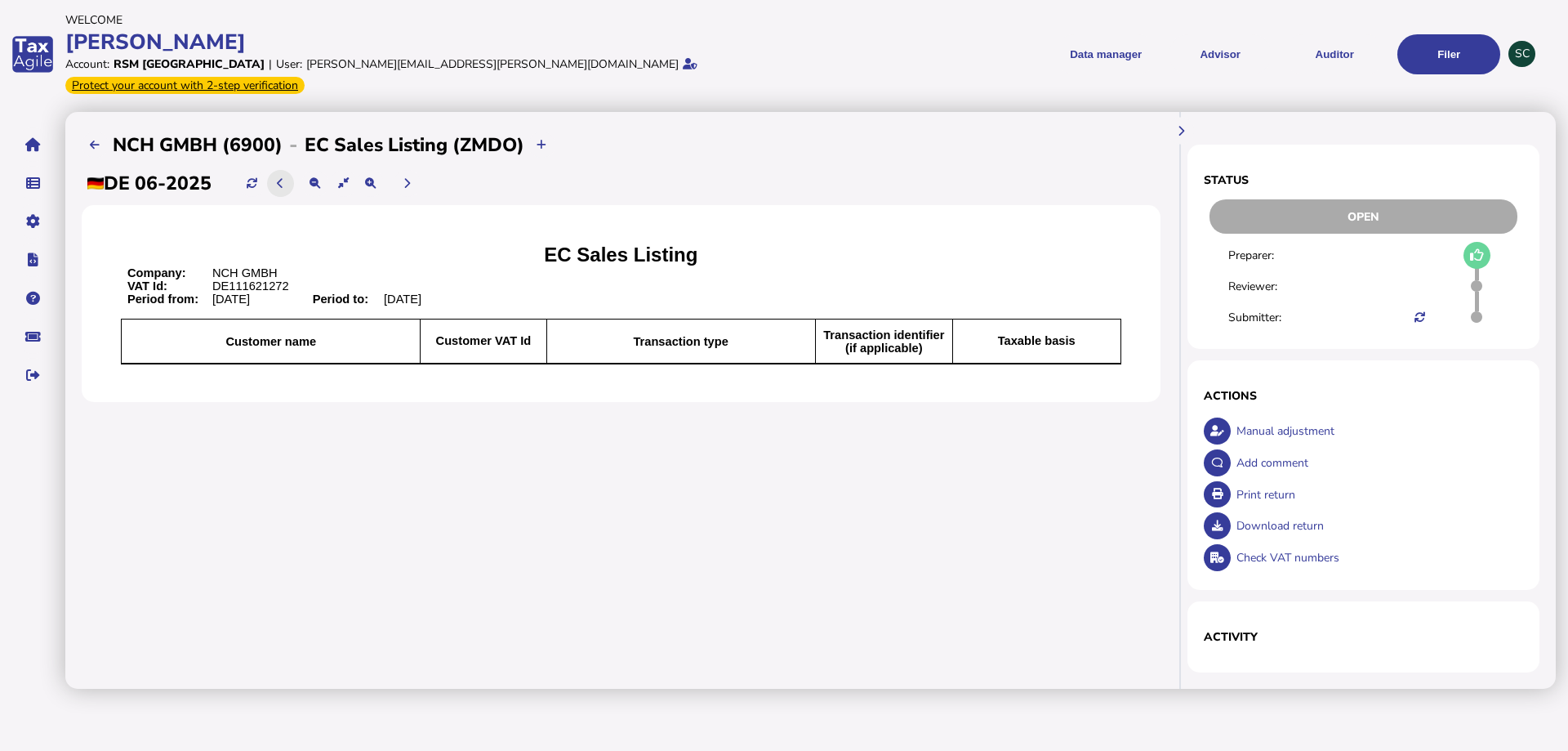 click 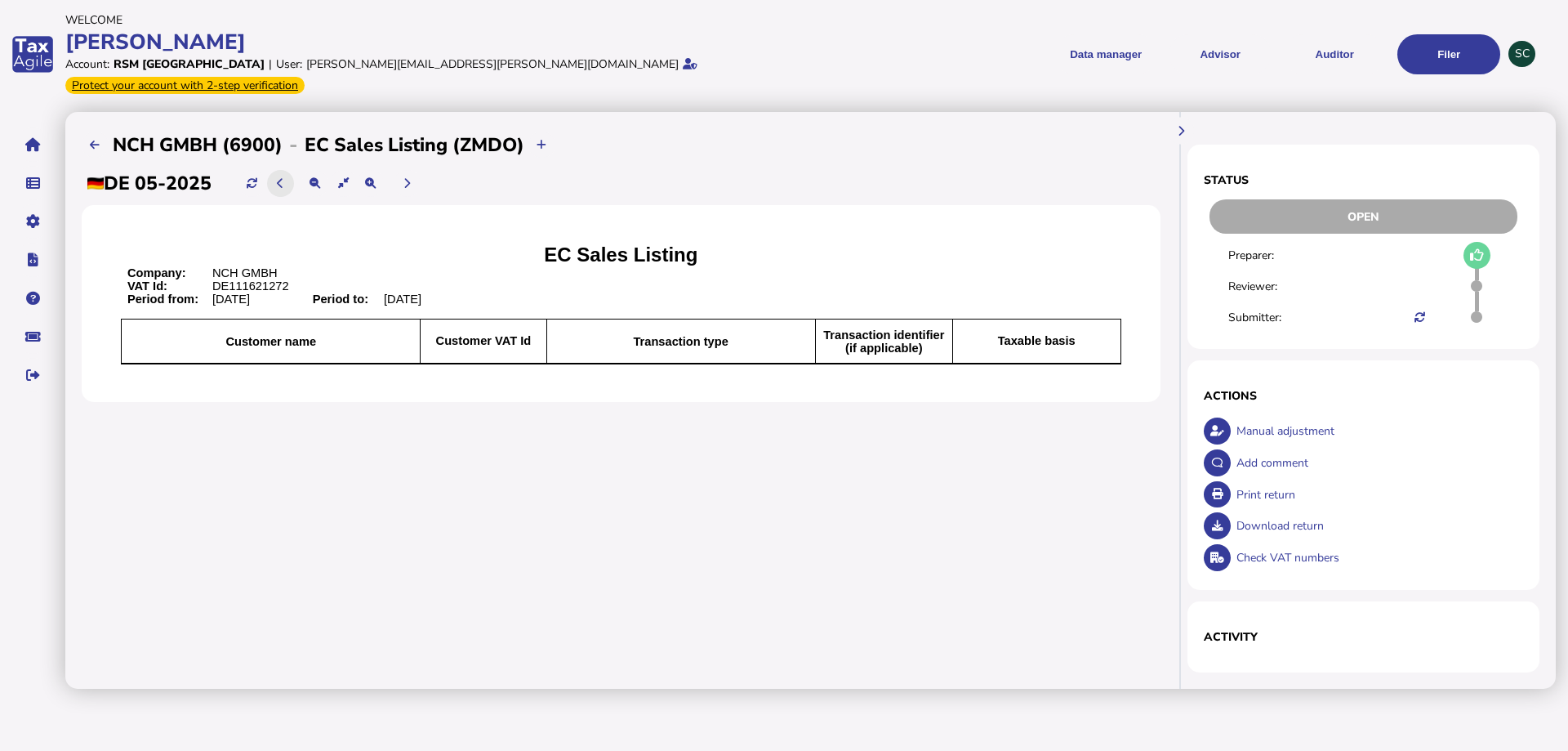 click 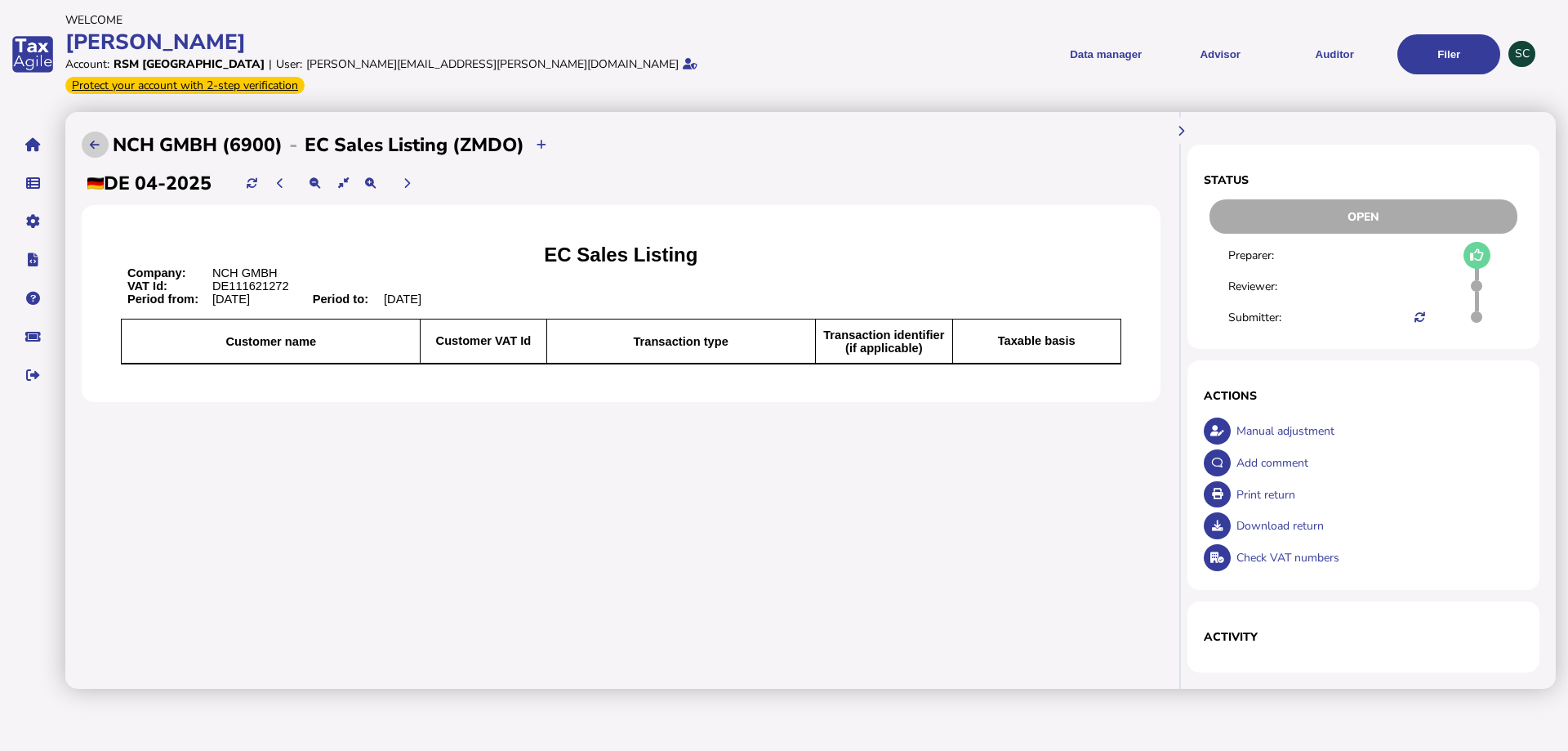 click 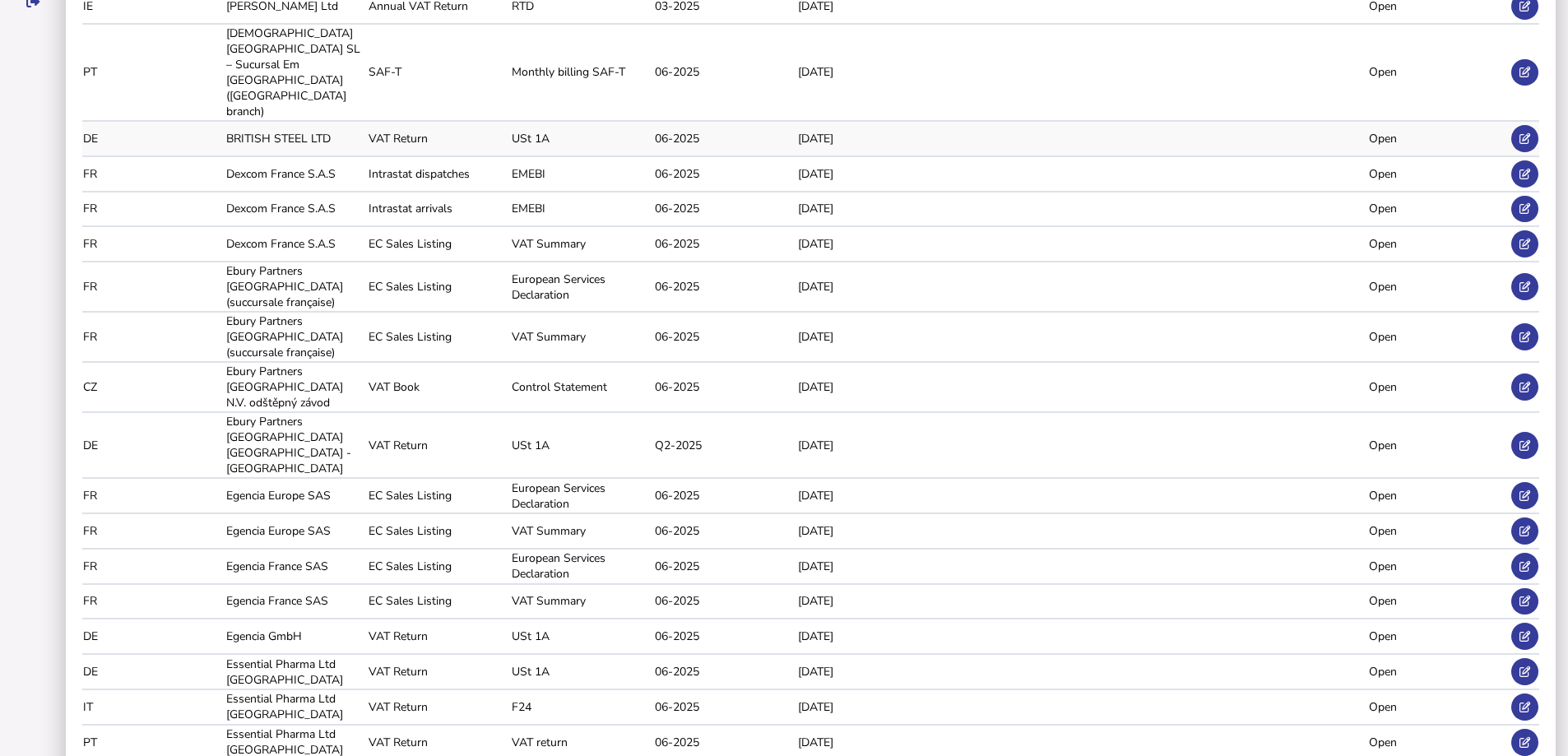 scroll, scrollTop: 0, scrollLeft: 0, axis: both 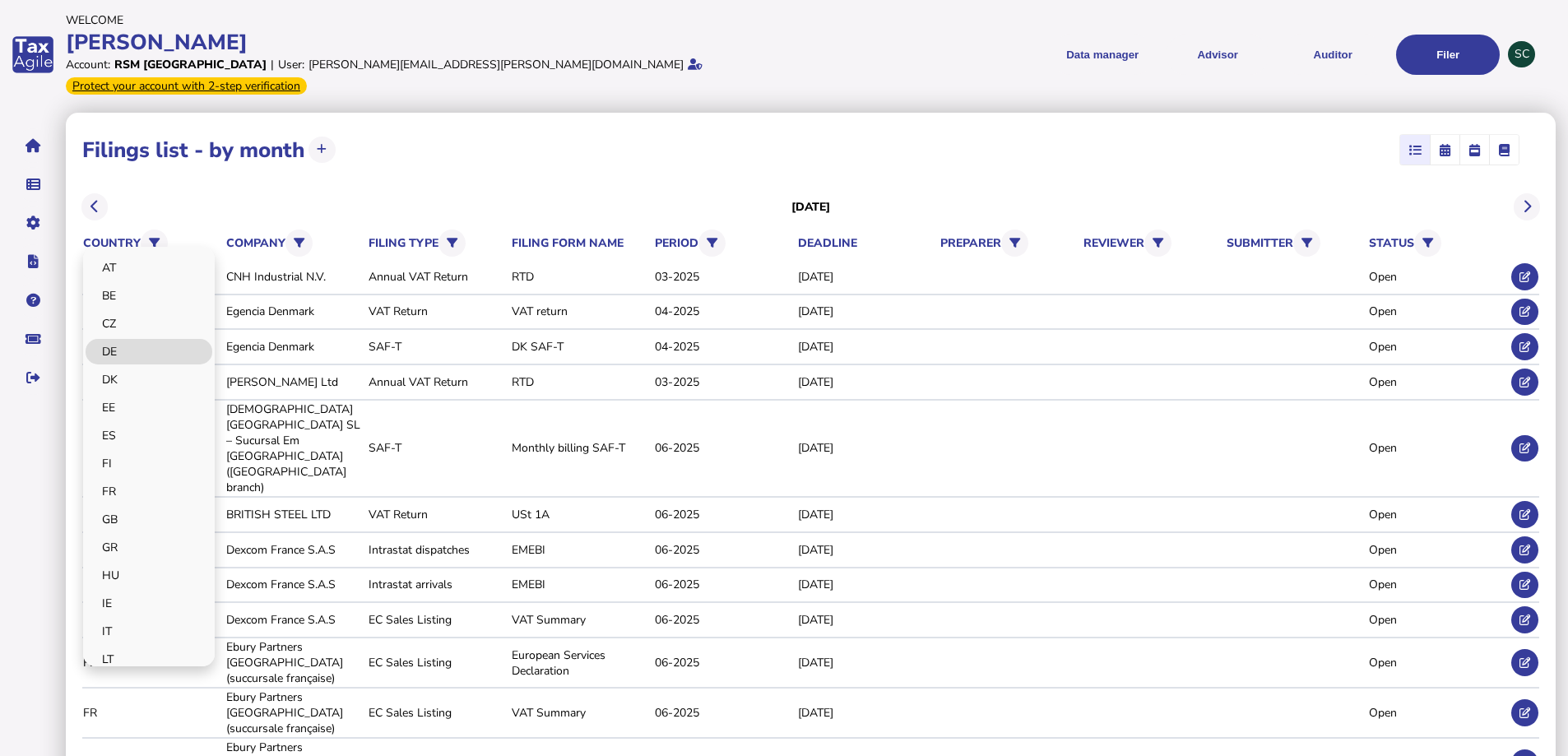 click on "DE" 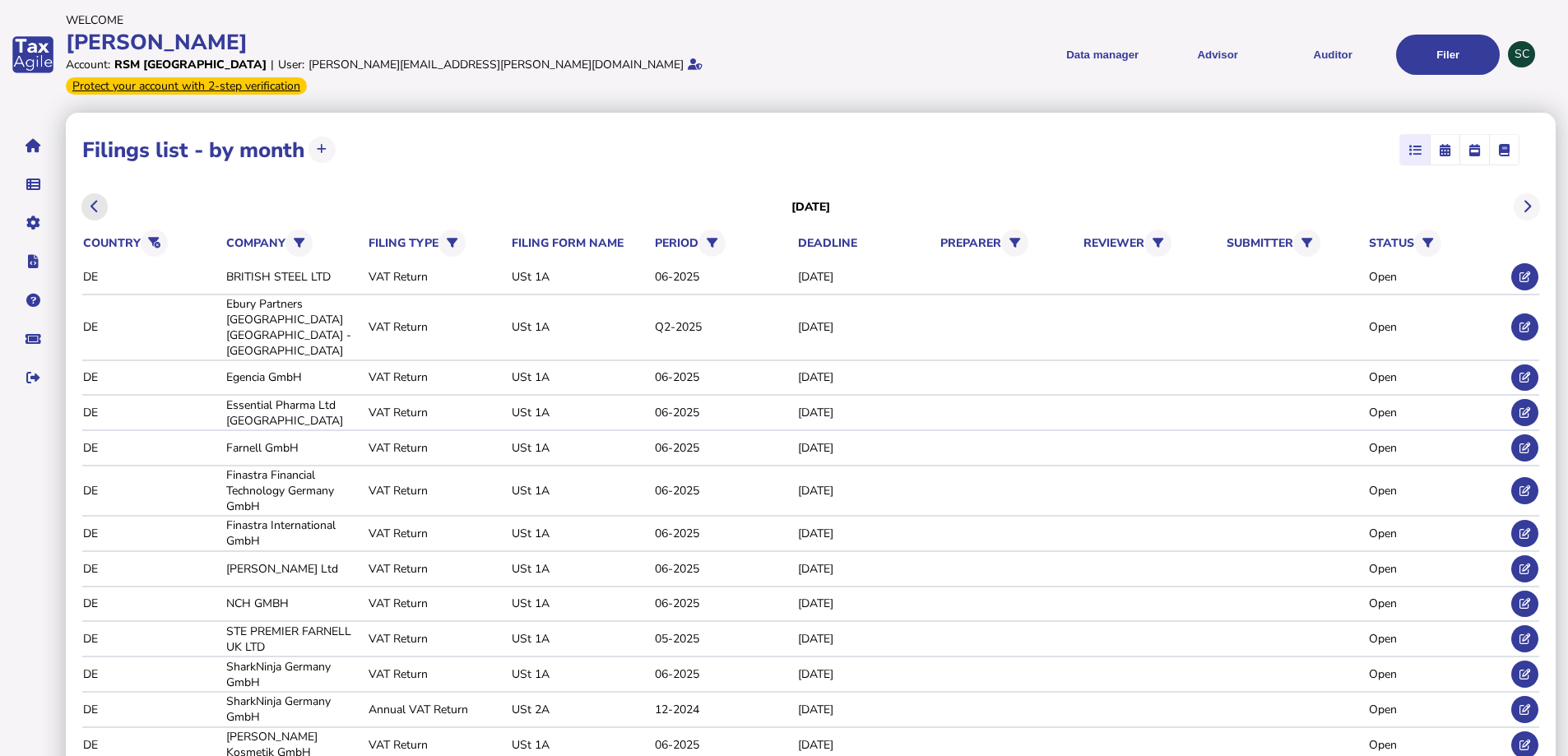 click 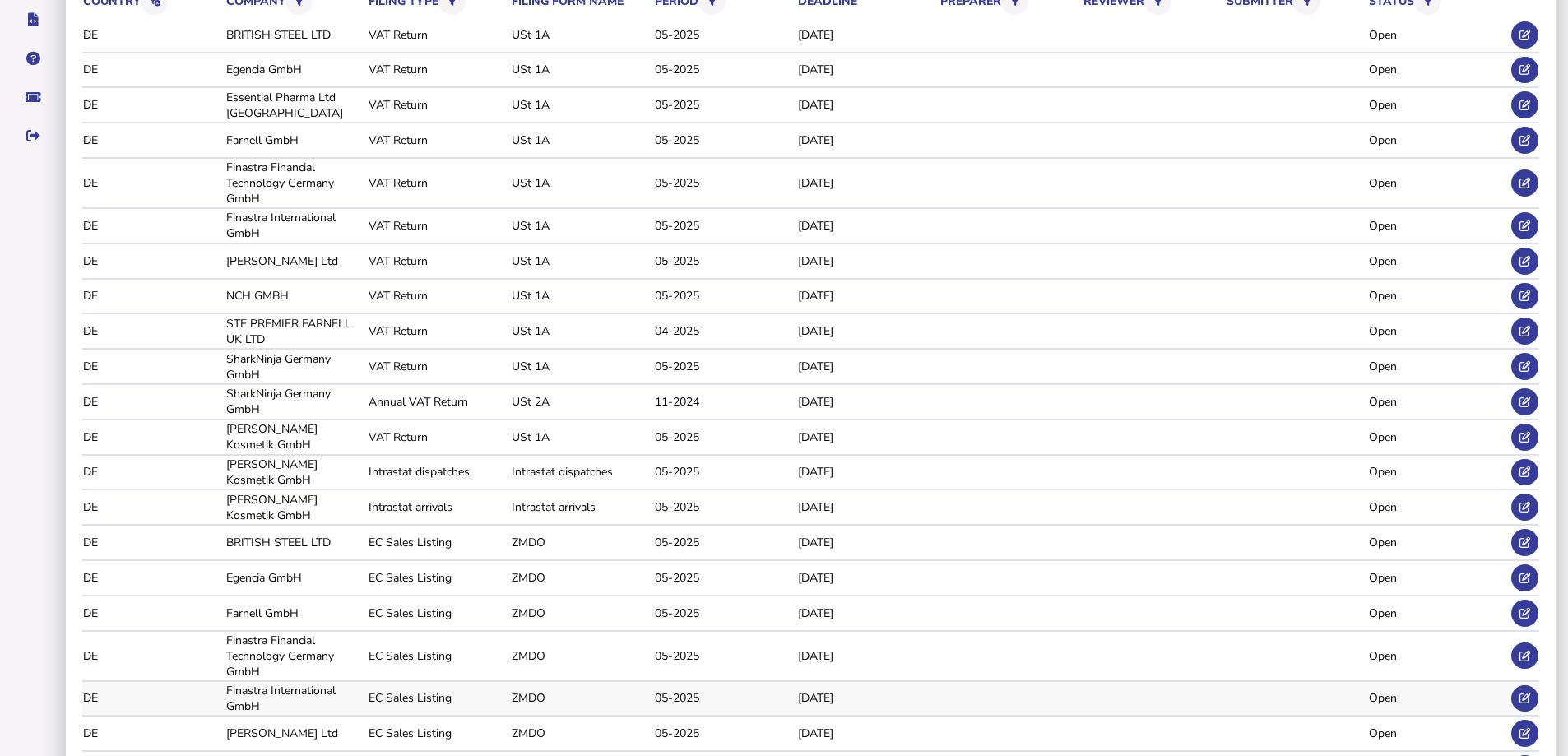 scroll, scrollTop: 241, scrollLeft: 0, axis: vertical 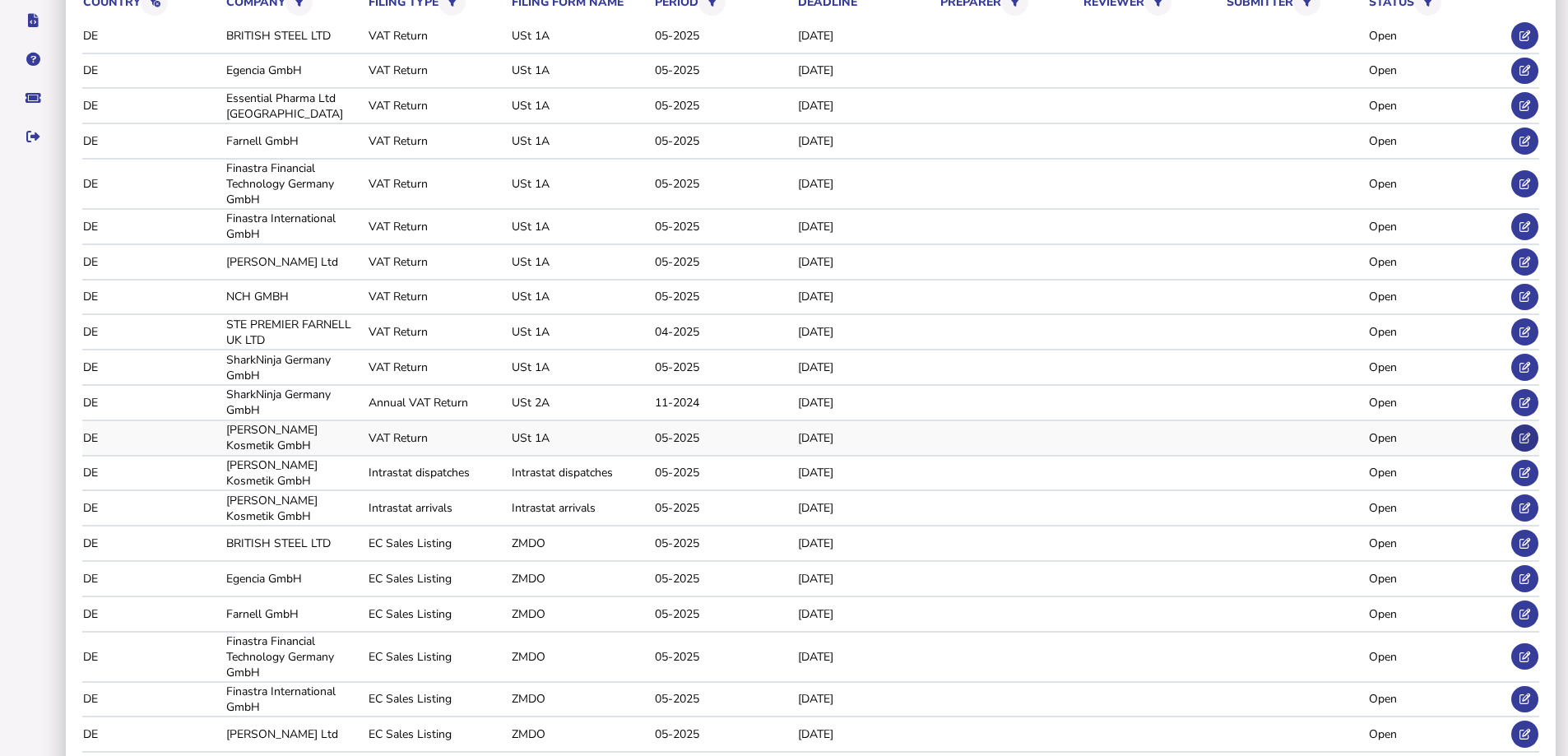 click 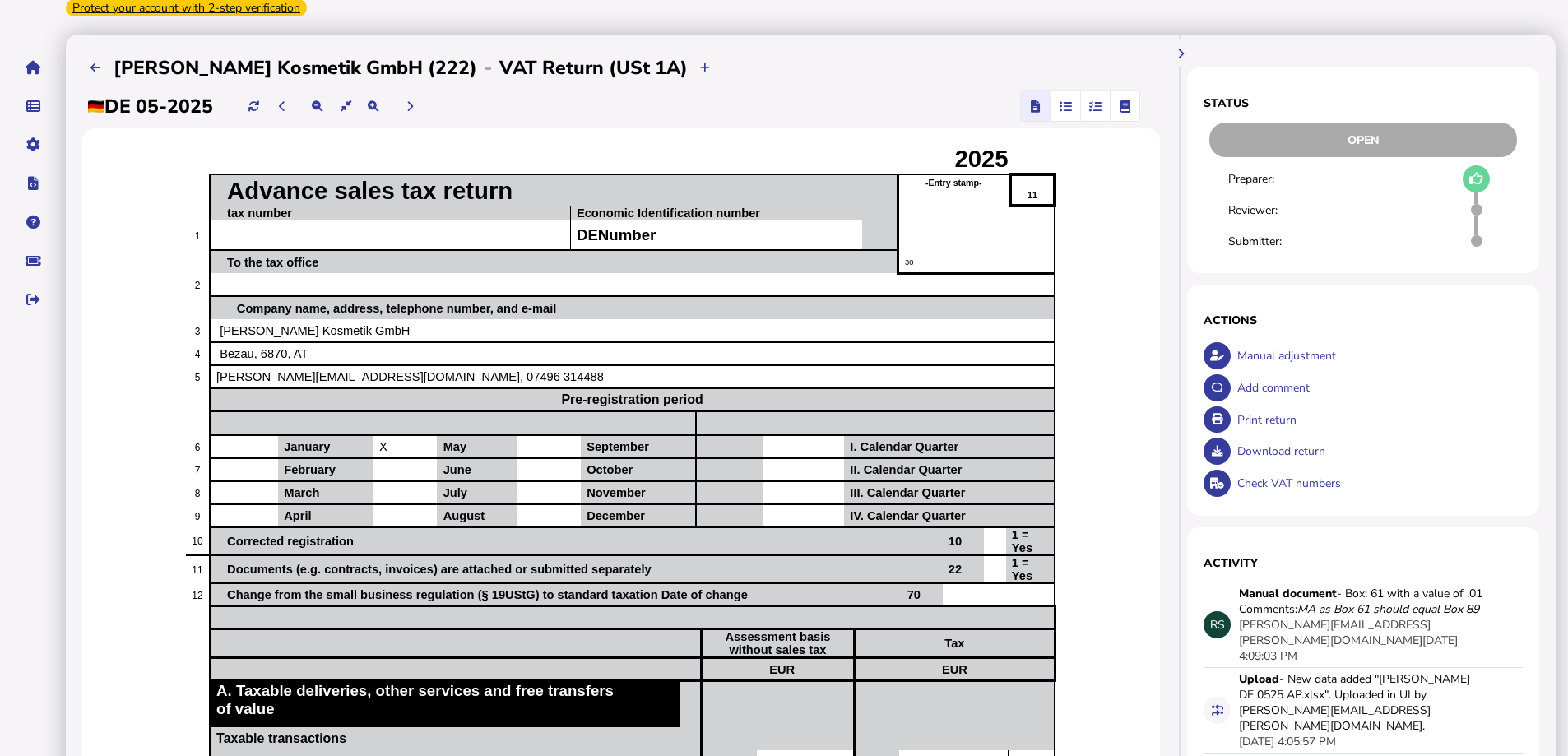 scroll, scrollTop: 0, scrollLeft: 0, axis: both 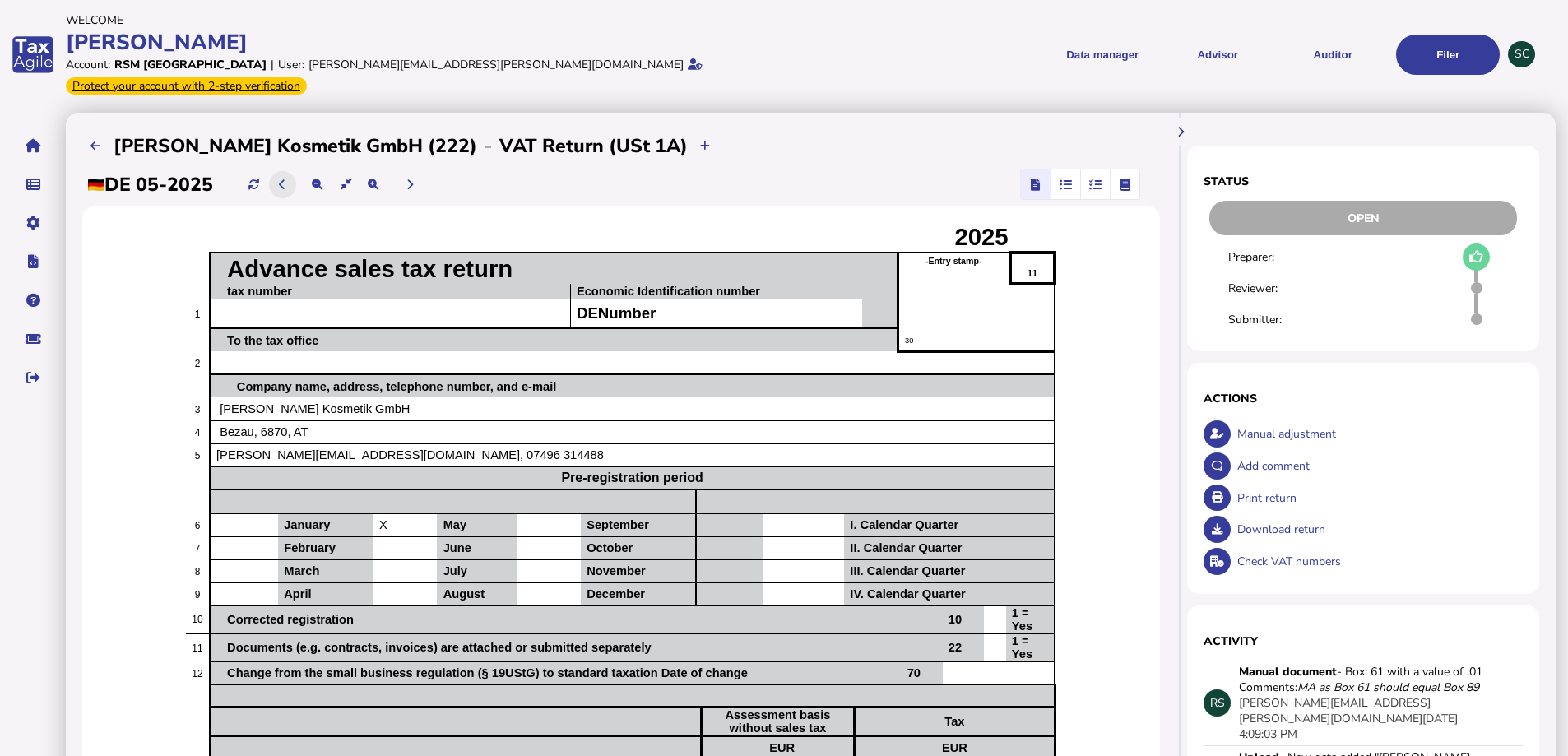 click 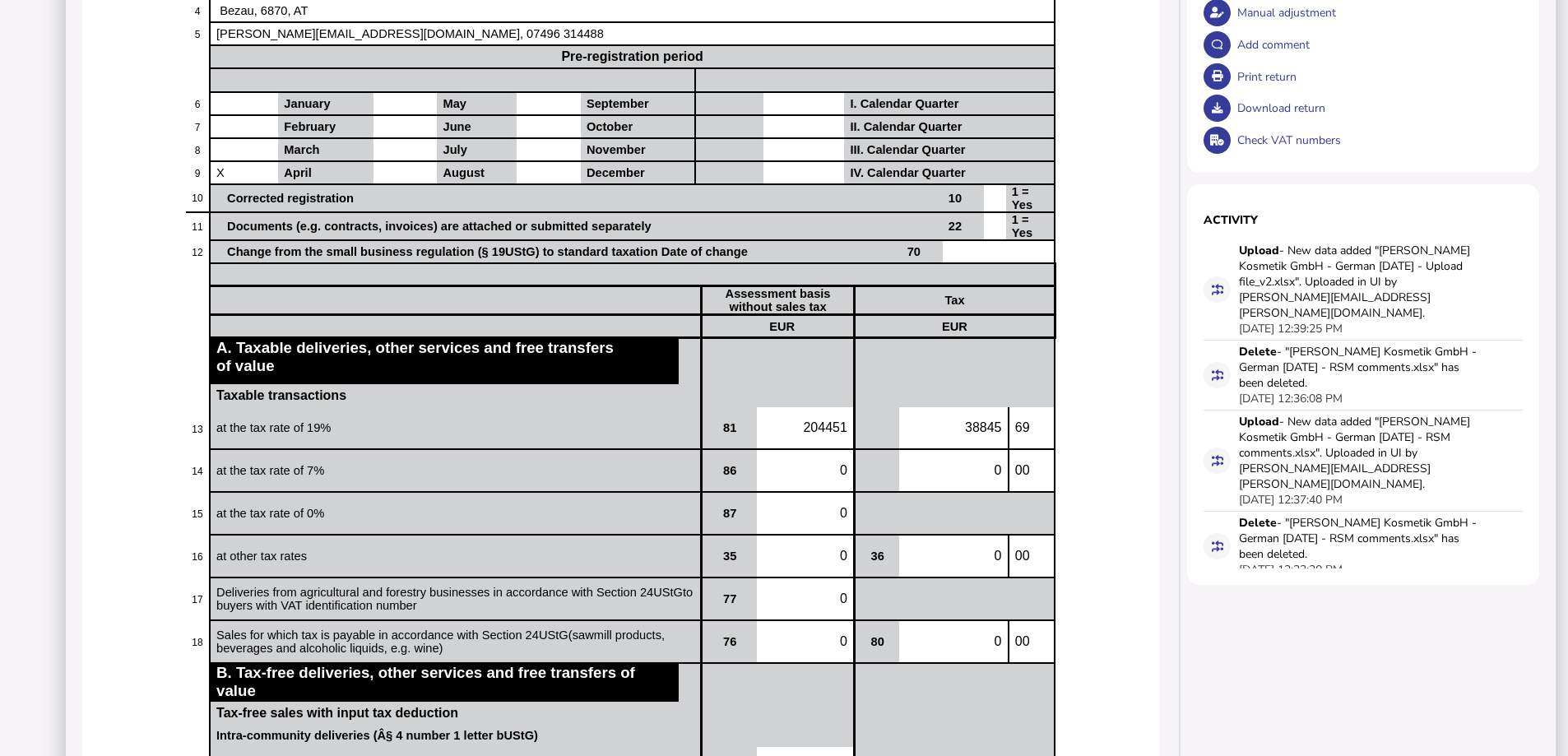 scroll, scrollTop: 0, scrollLeft: 0, axis: both 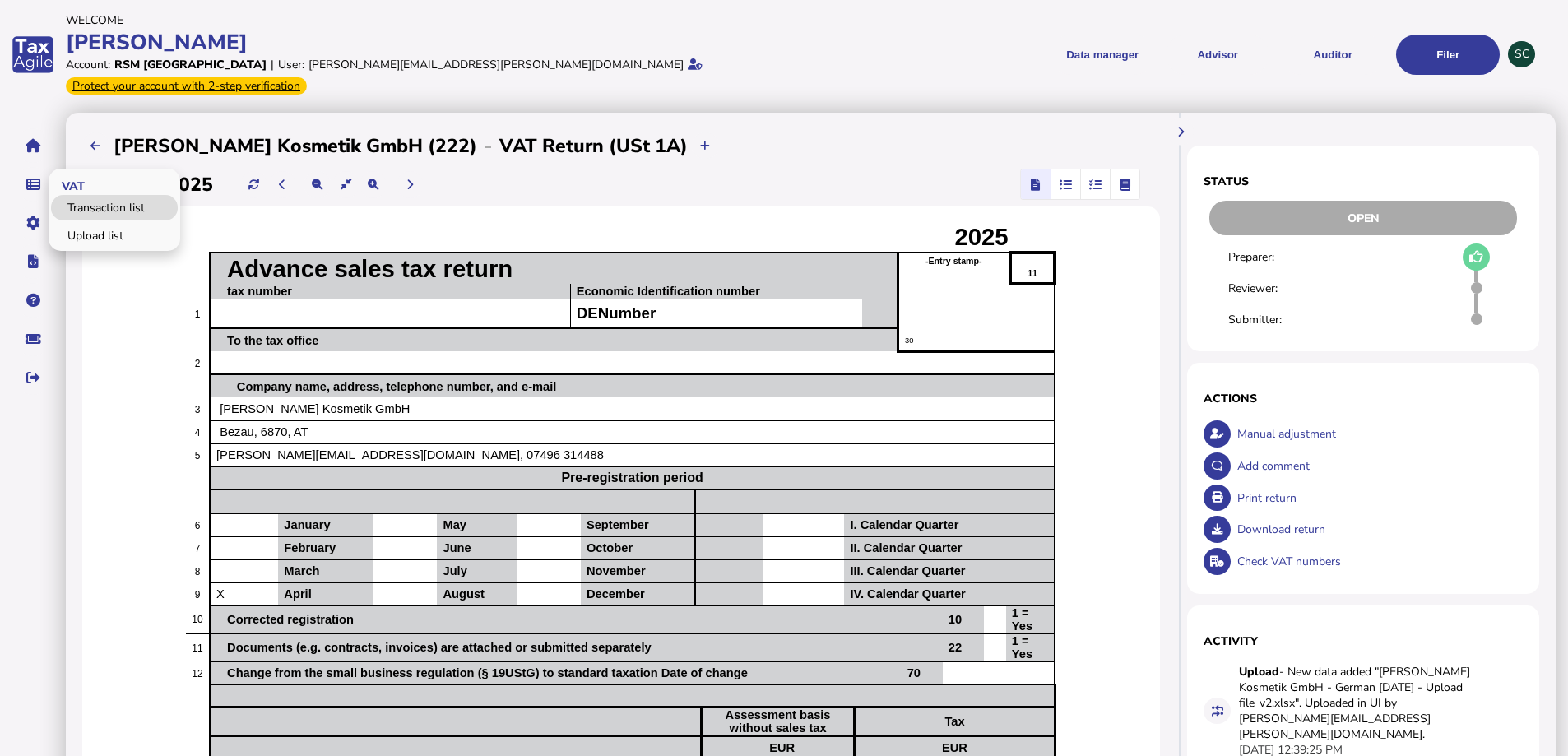 click on "Transaction list" at bounding box center [114, 207] 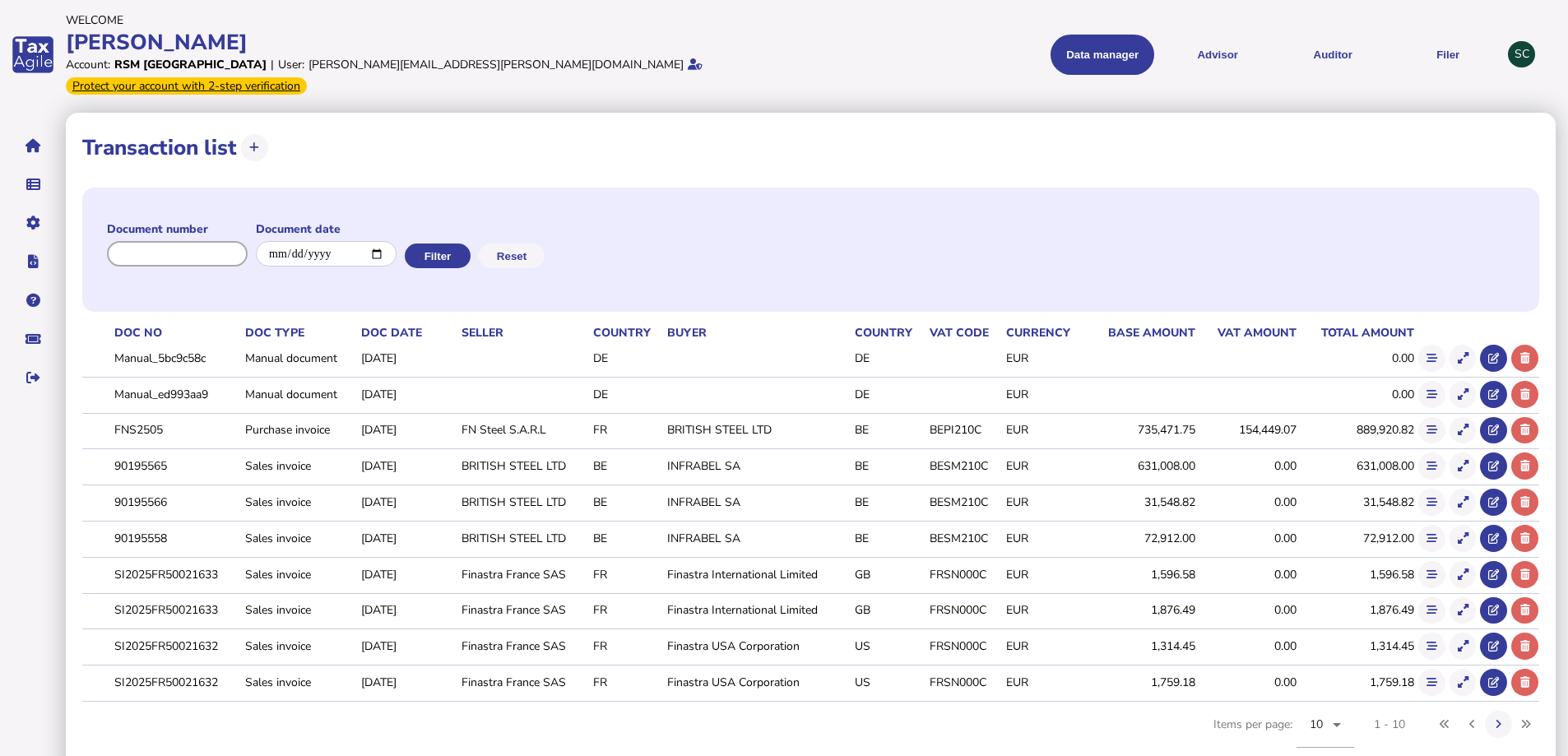 click at bounding box center (177, 253) 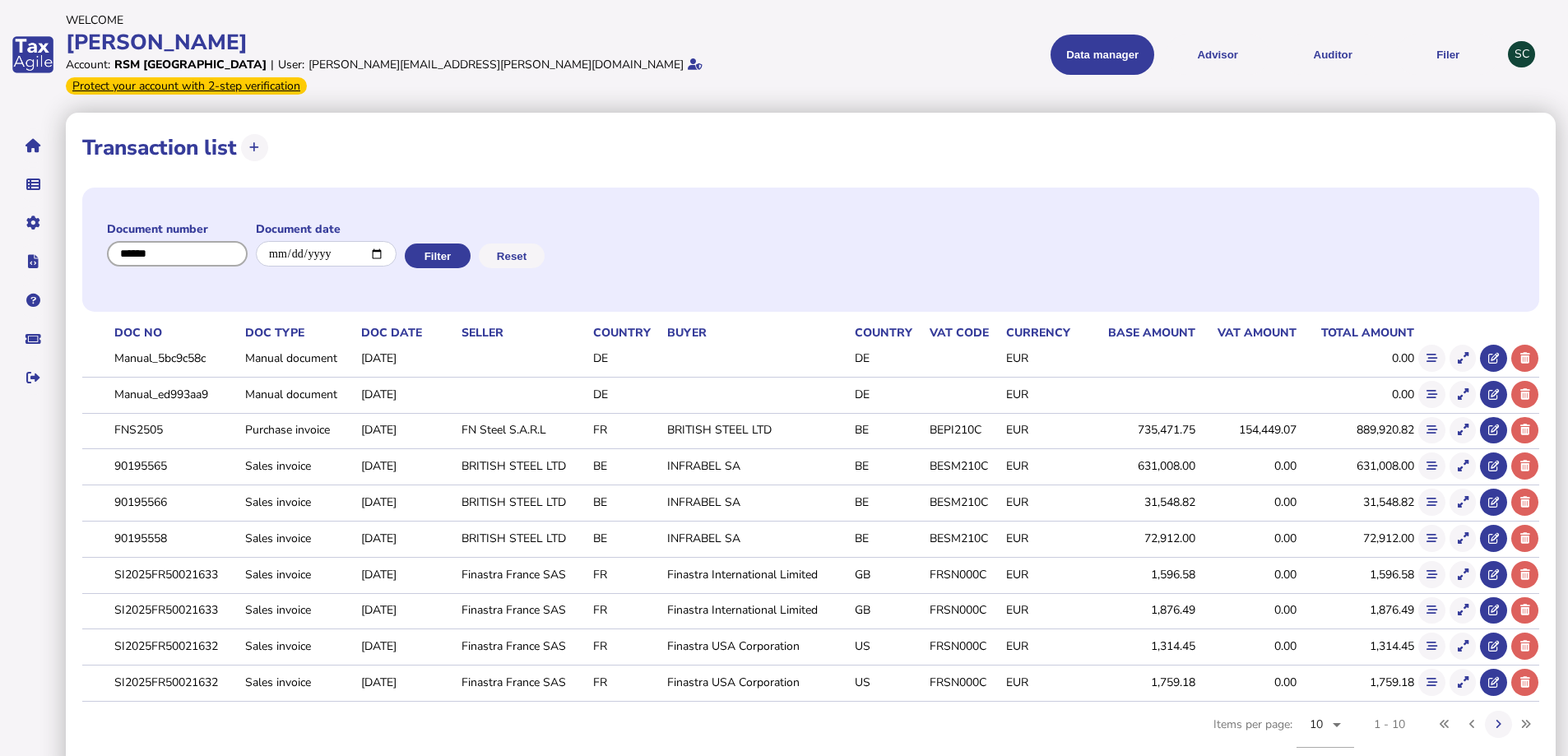 type on "******" 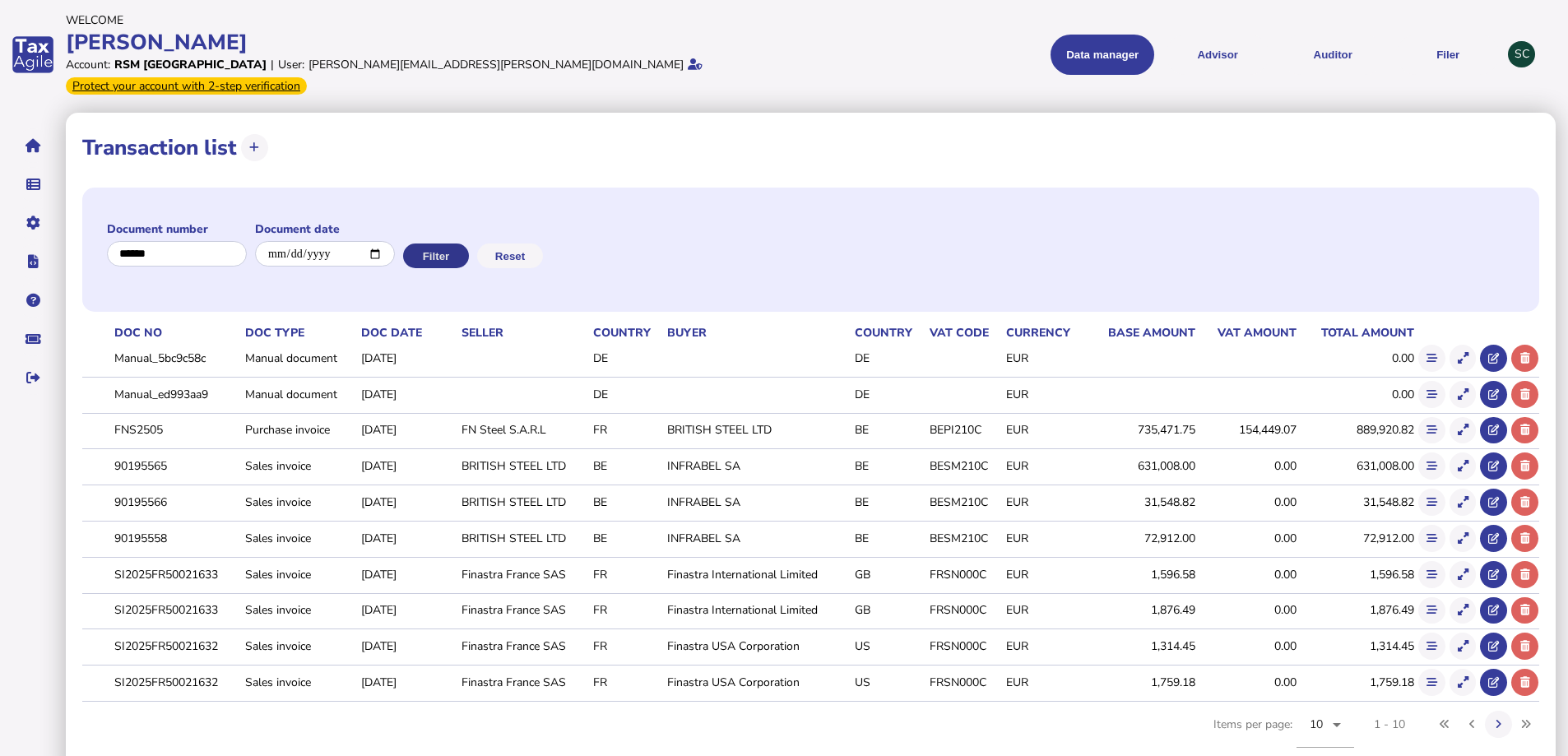 click on "Filter" 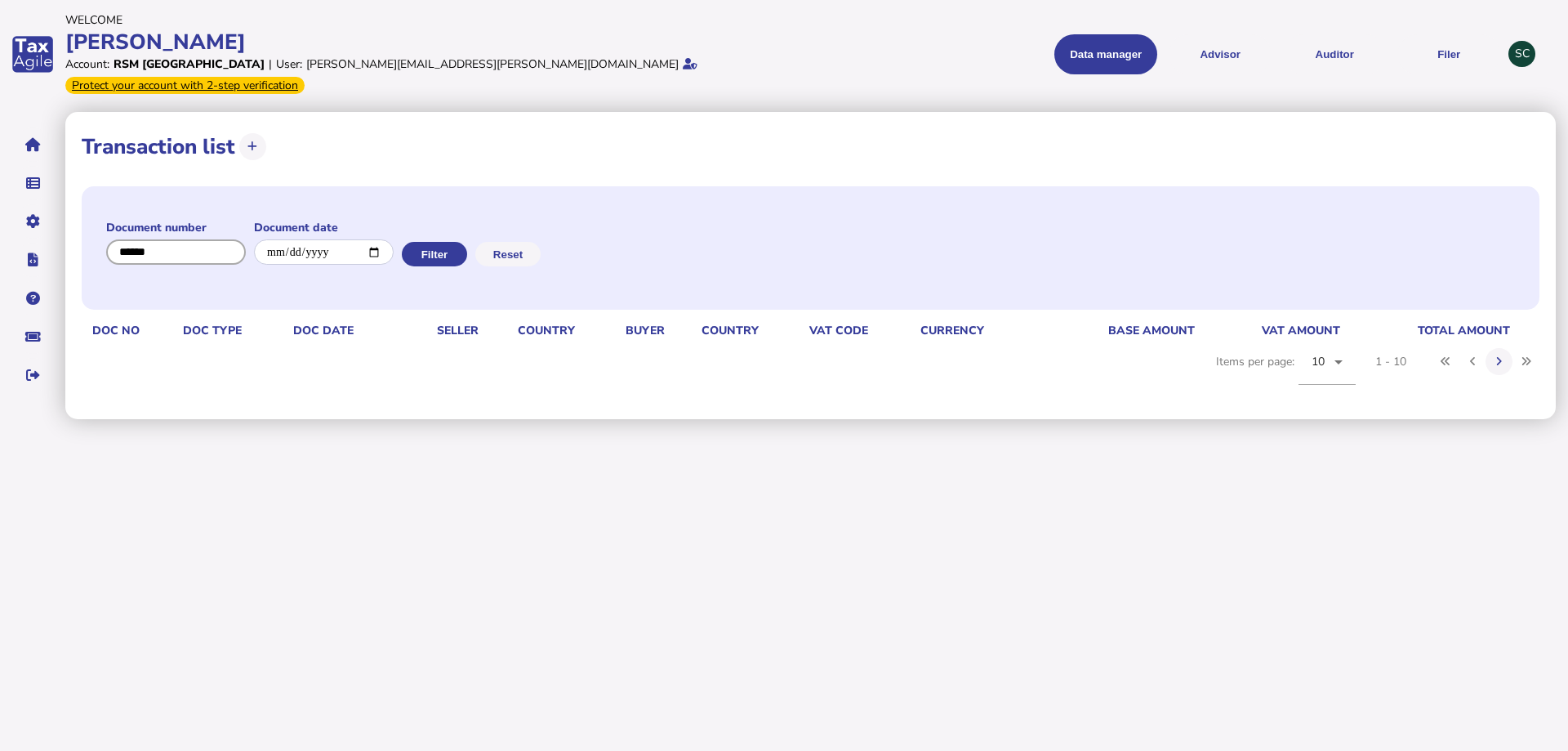 click at bounding box center (176, 252) 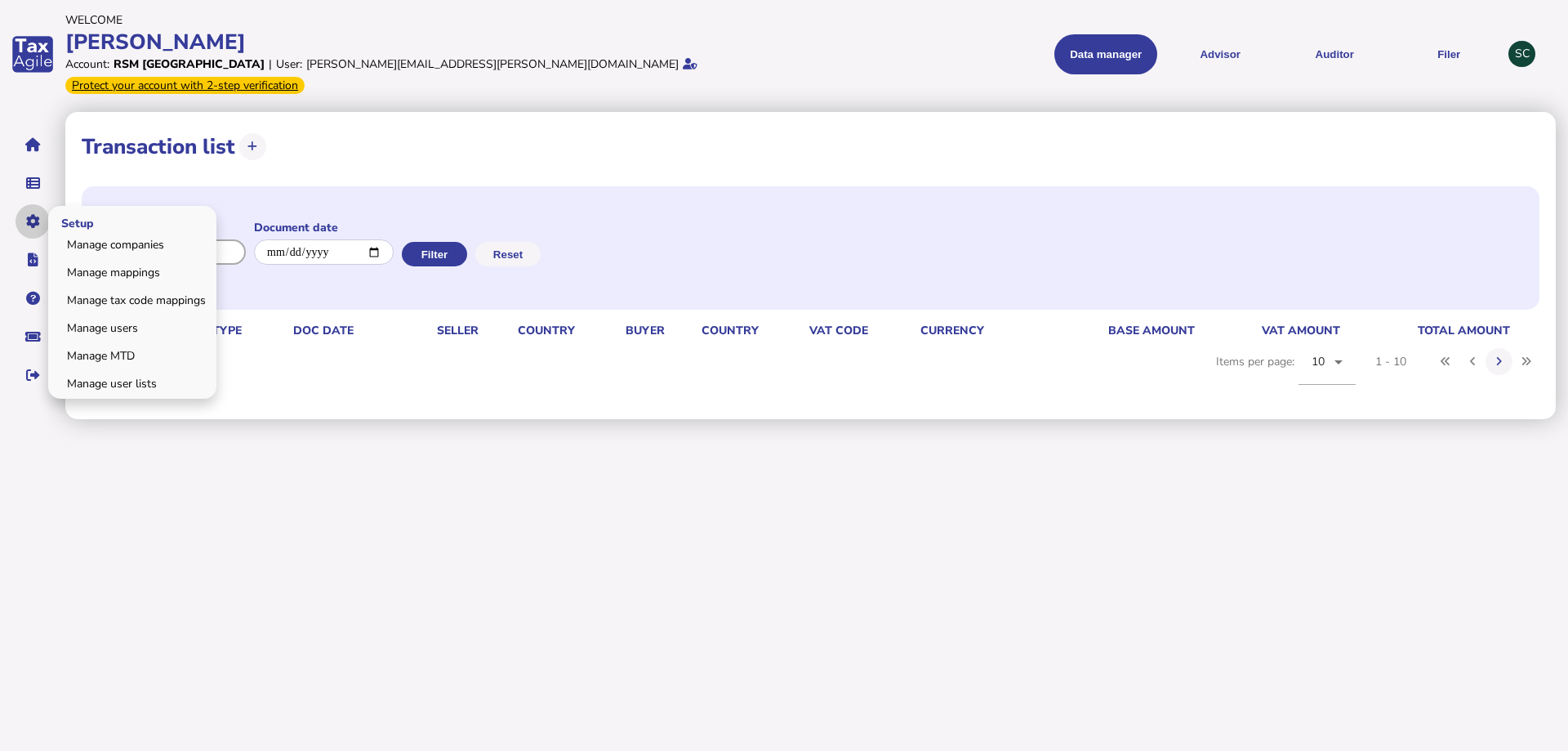 drag, startPoint x: 192, startPoint y: 229, endPoint x: 42, endPoint y: 195, distance: 153.80507 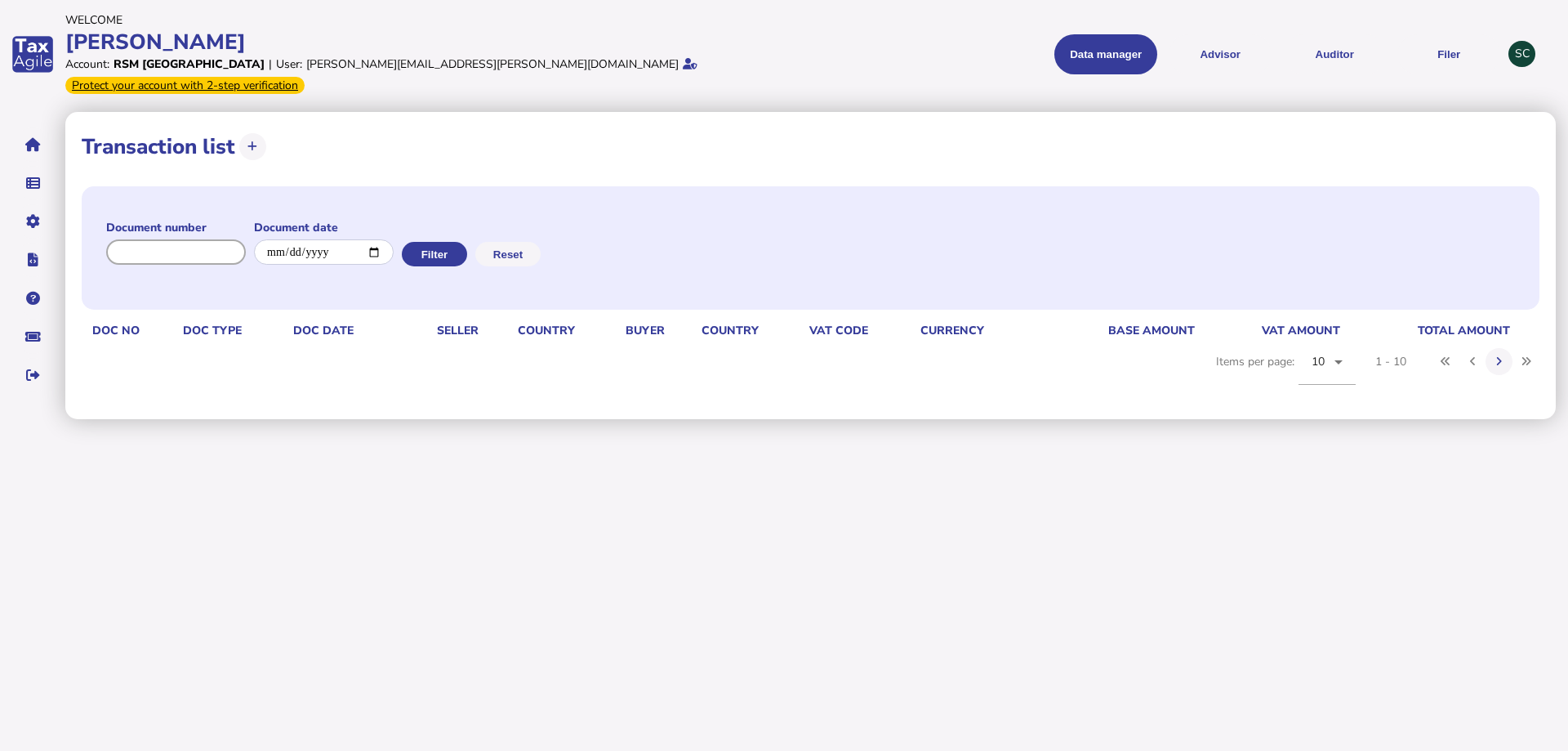 type 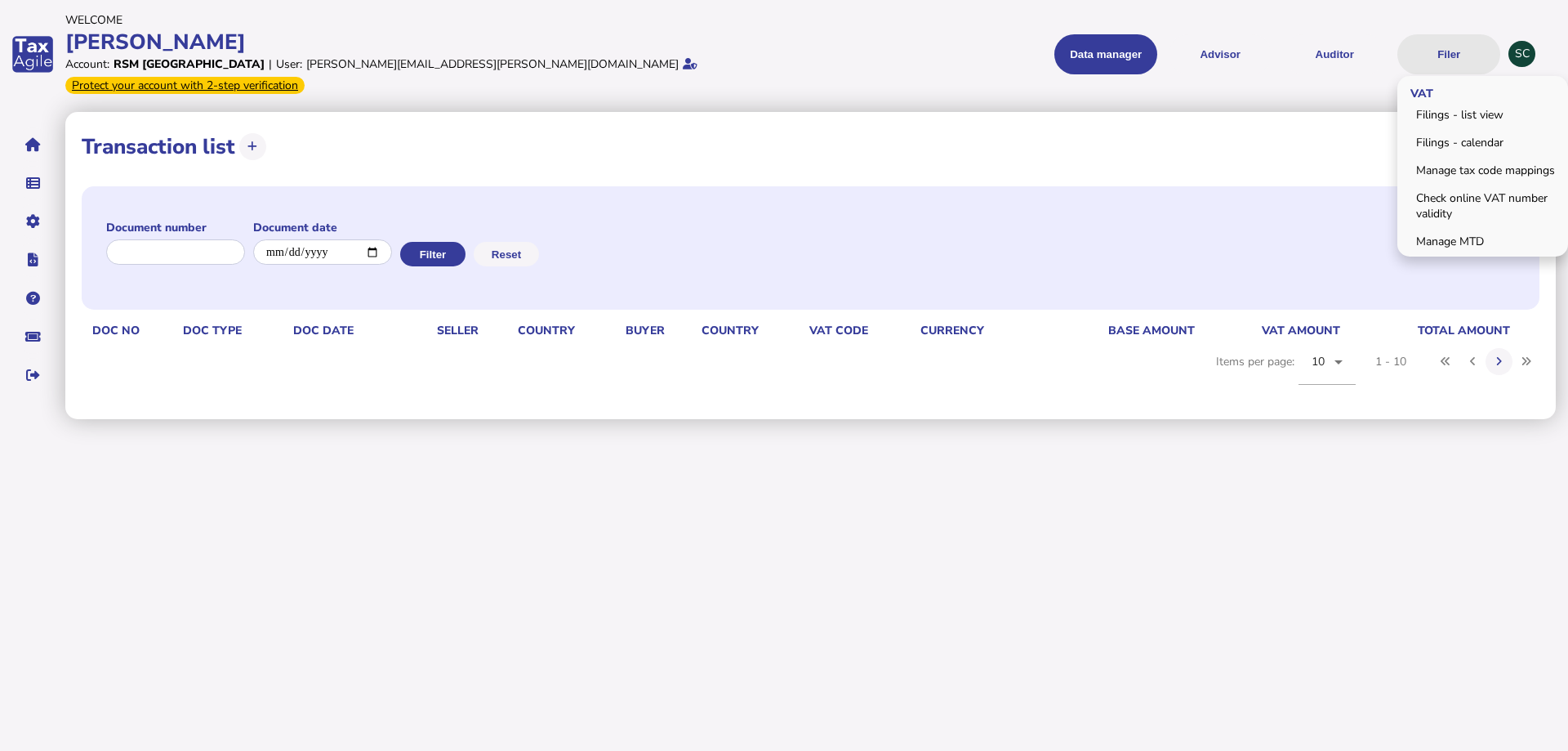 click on "Filer" at bounding box center [1449, 54] 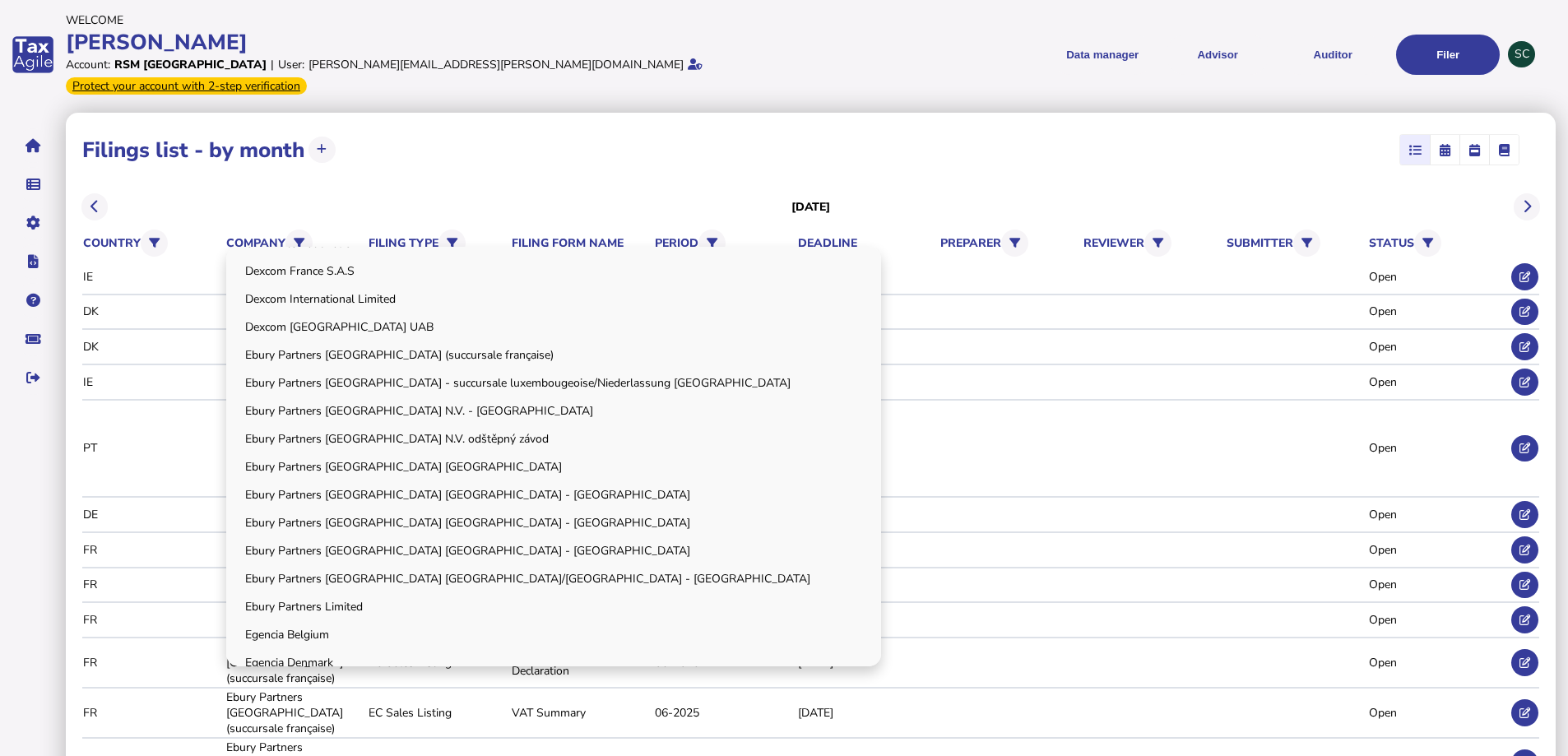 scroll, scrollTop: 0, scrollLeft: 0, axis: both 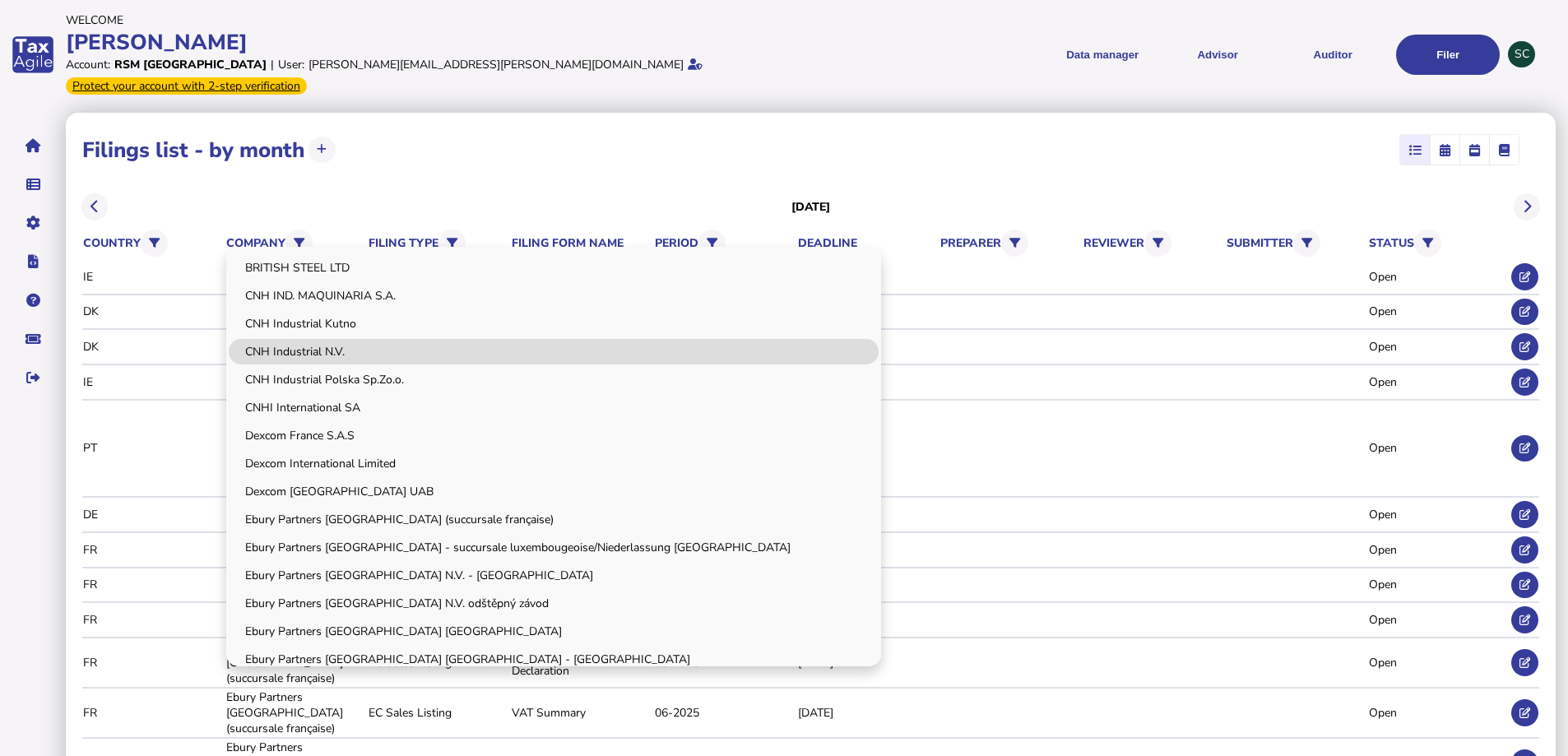 click on "CNH Industrial N.V." 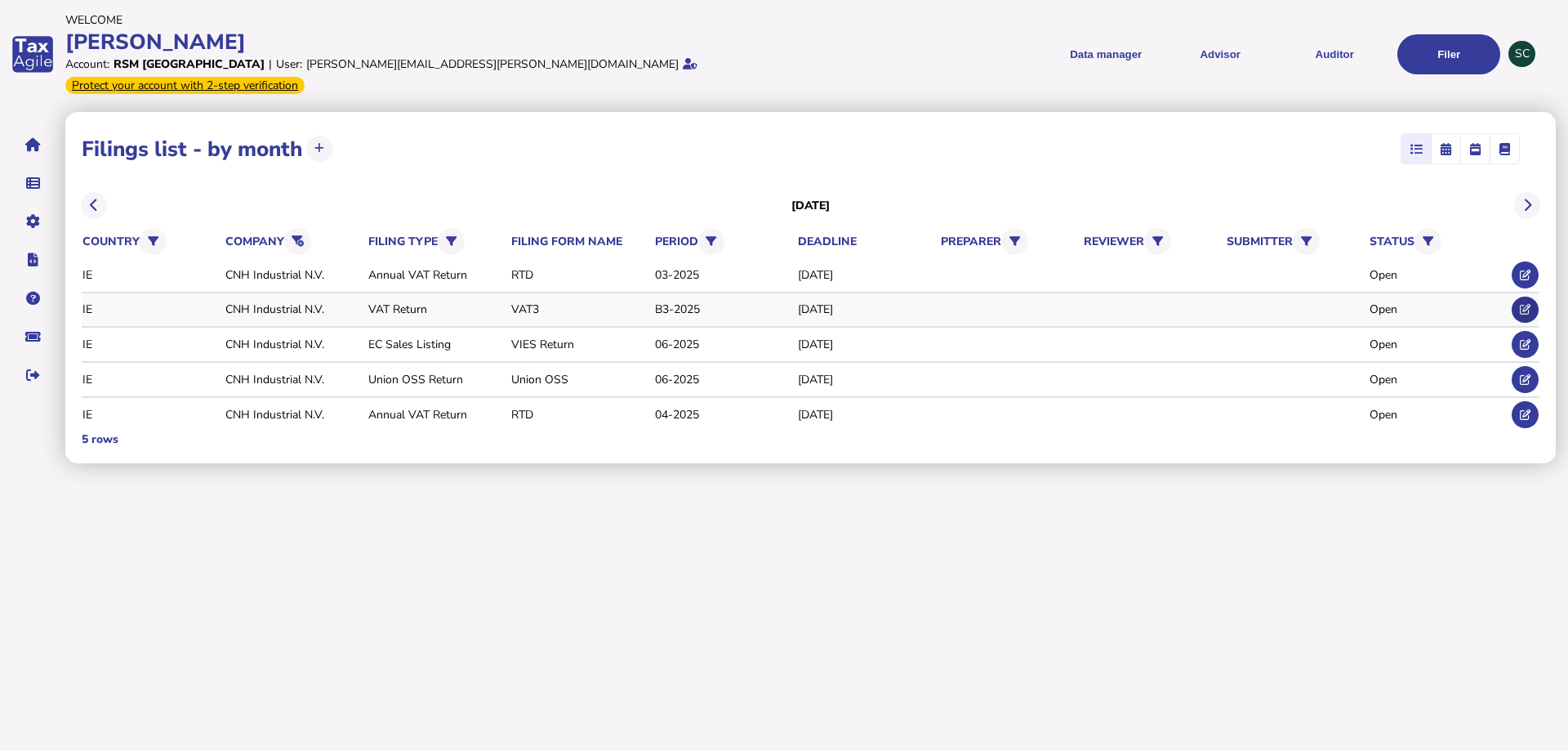 click 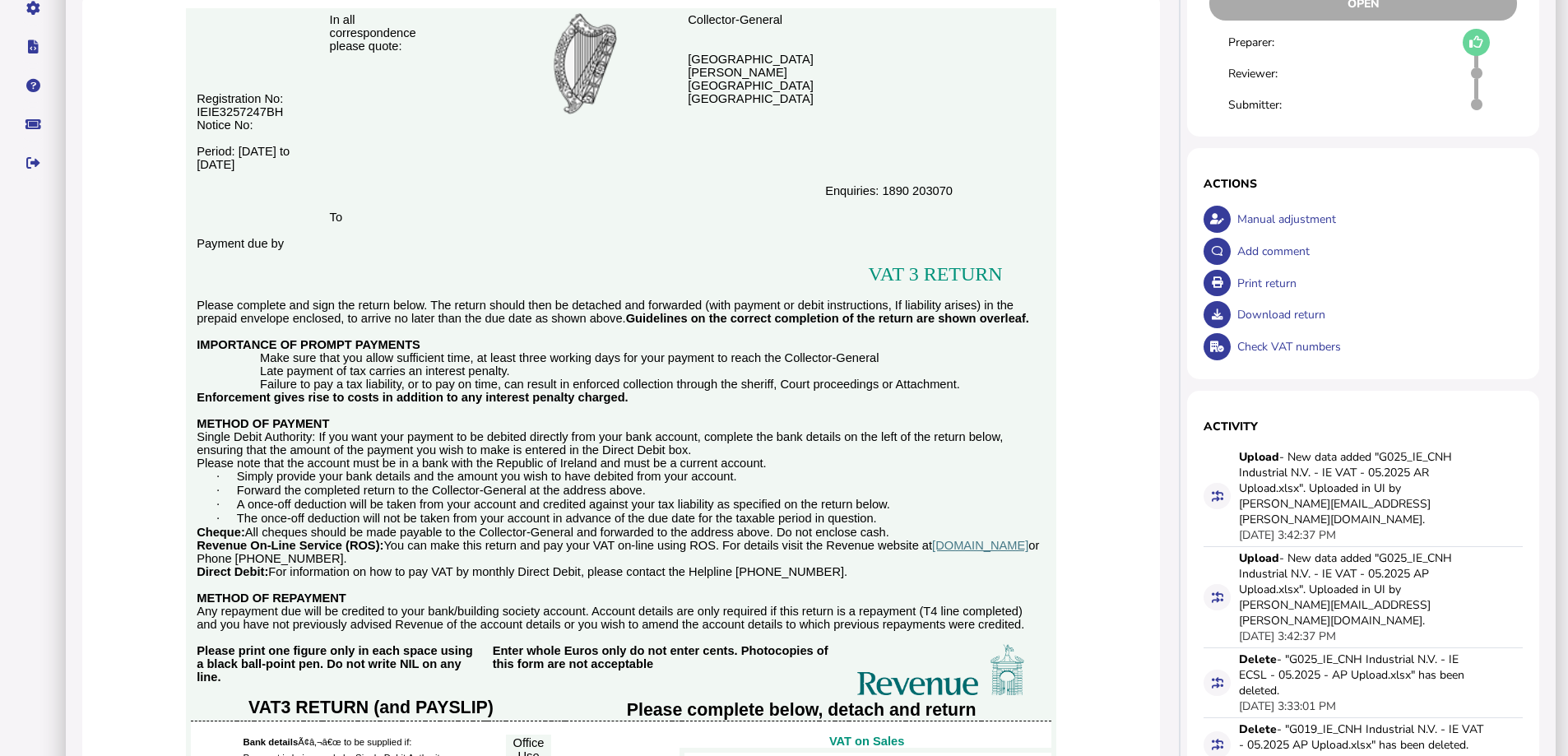 scroll, scrollTop: 0, scrollLeft: 0, axis: both 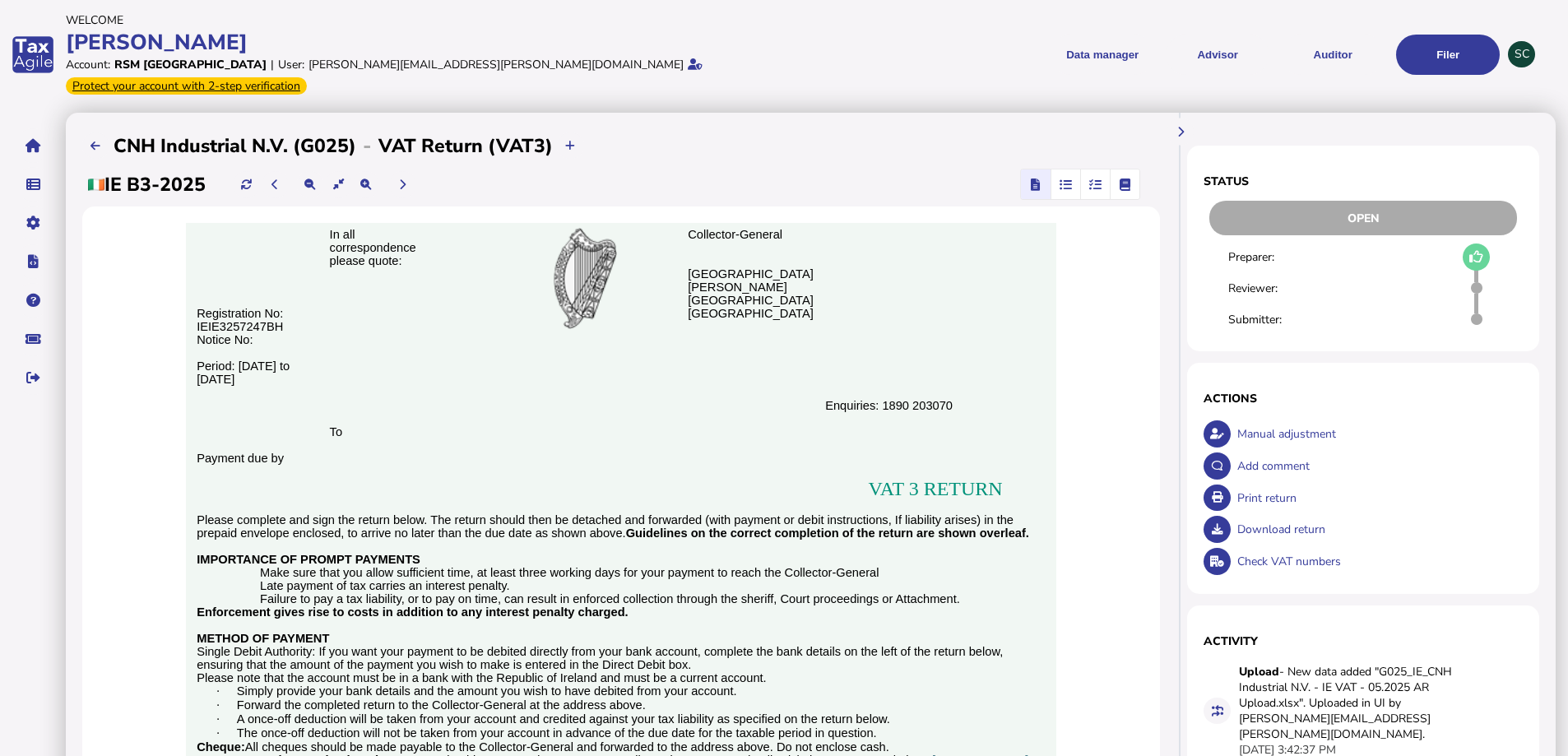 click at bounding box center [1095, 184] 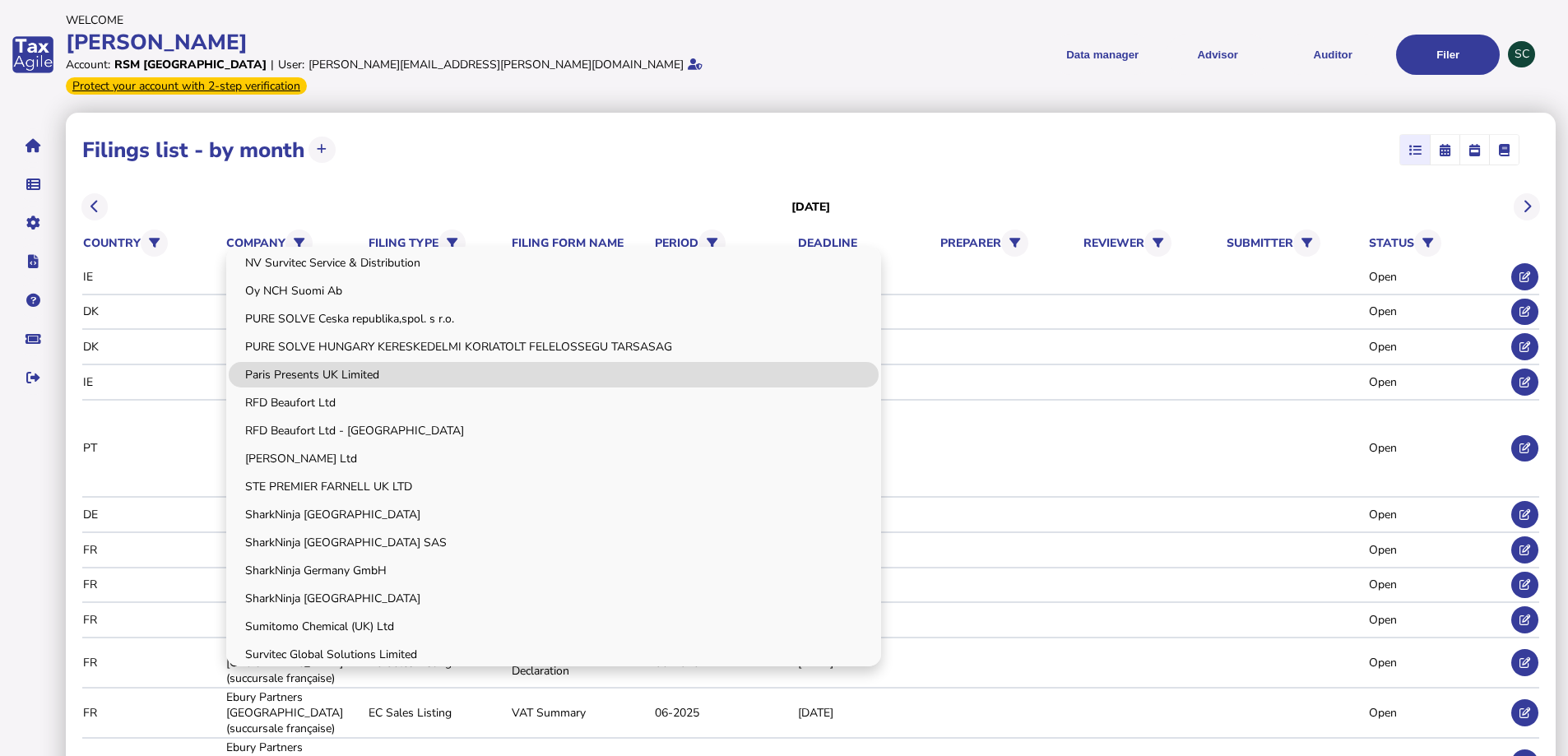scroll, scrollTop: 1796, scrollLeft: 0, axis: vertical 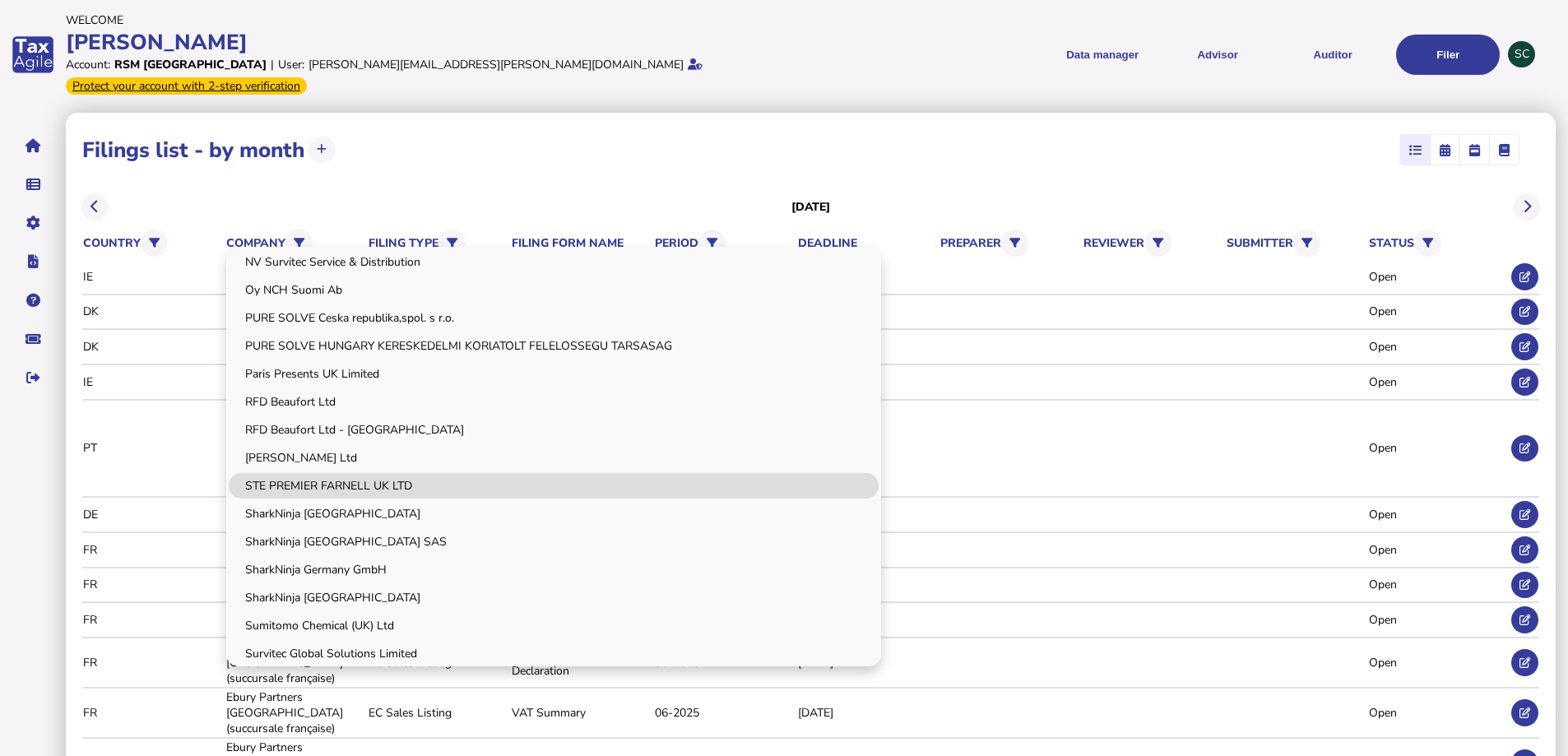 drag, startPoint x: 360, startPoint y: 455, endPoint x: 334, endPoint y: 461, distance: 26.68333 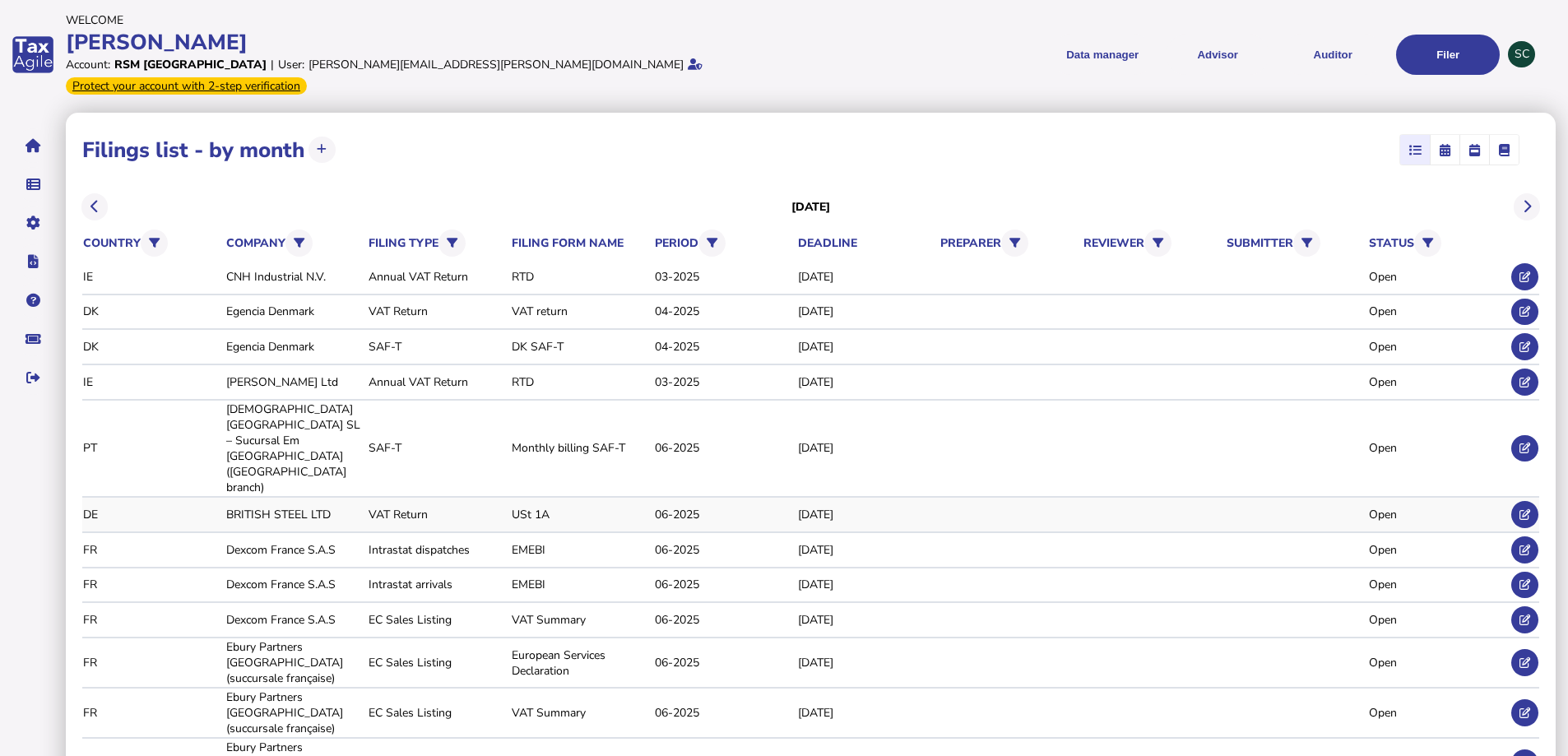 click on "STE PREMIER FARNELL UK LTD" 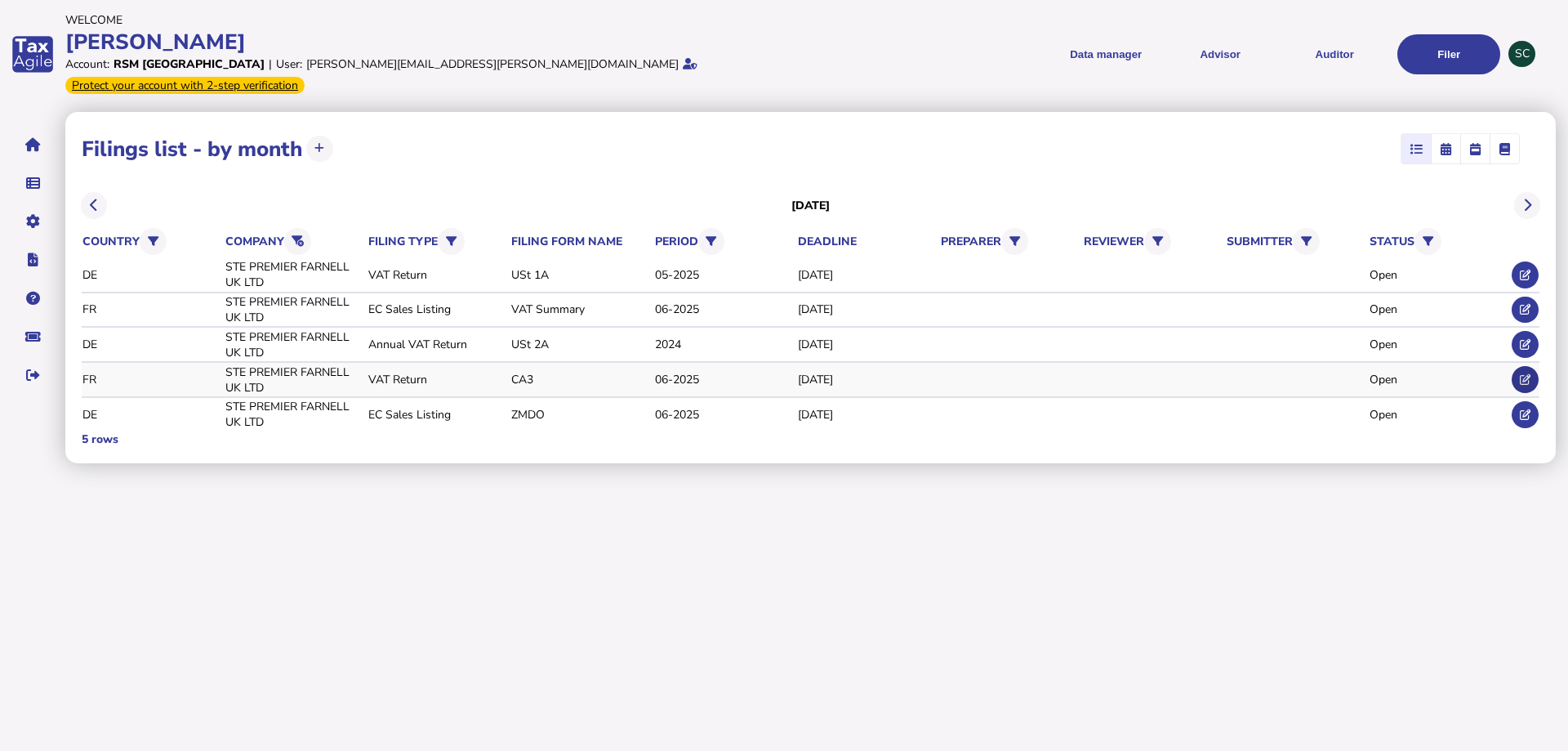 click 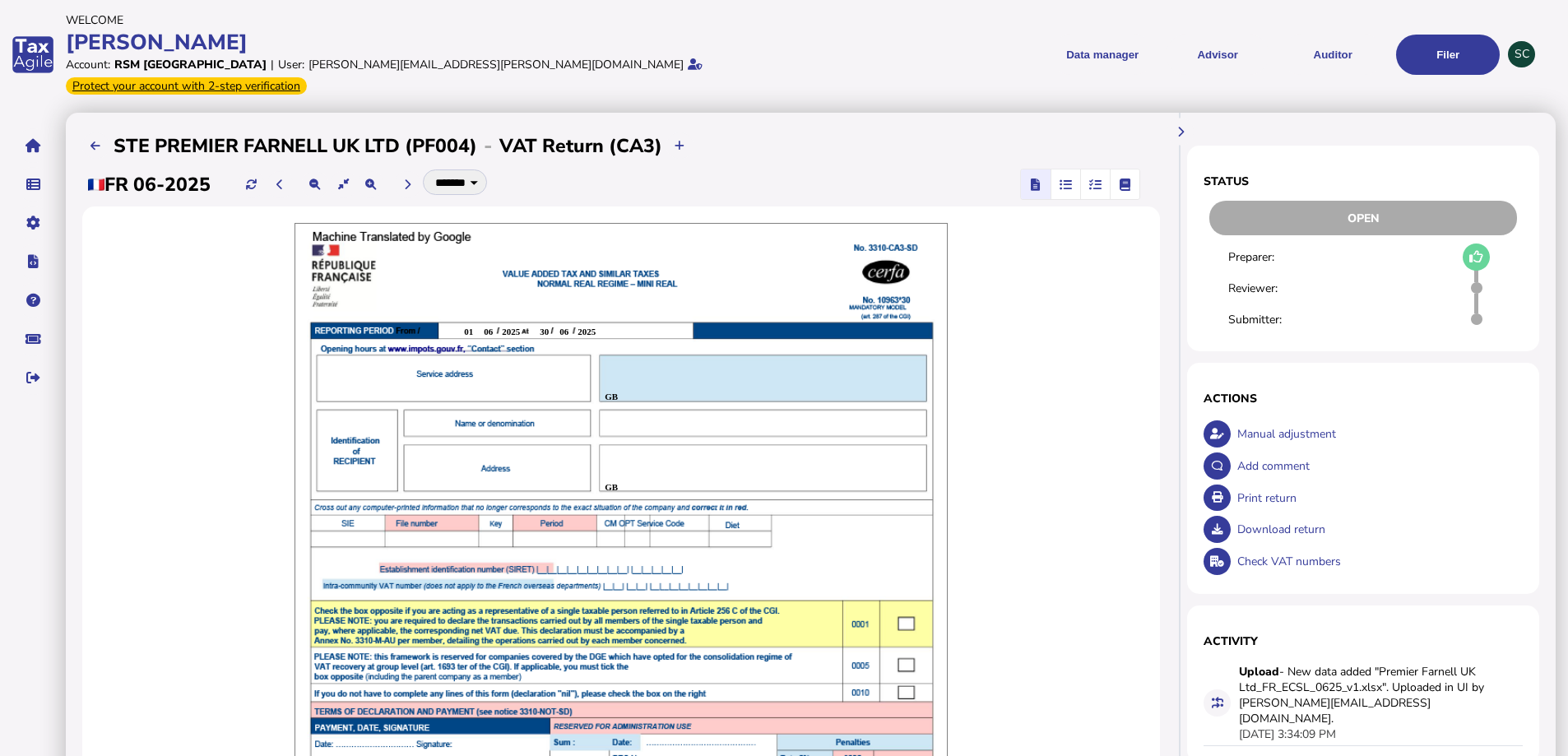 click on "[DATE]
[DATE]
GB
GB" at bounding box center (621, 684) 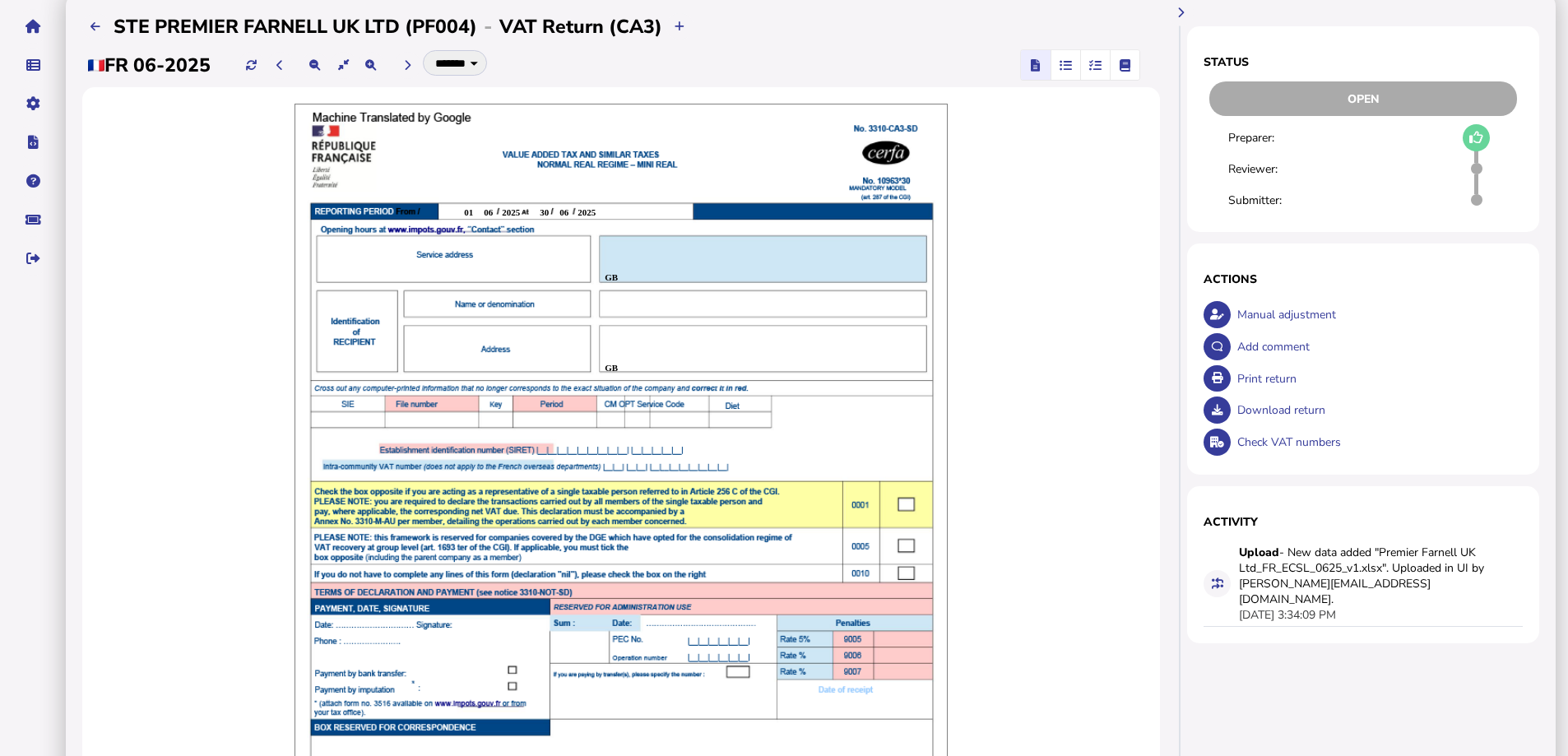 scroll, scrollTop: 0, scrollLeft: 0, axis: both 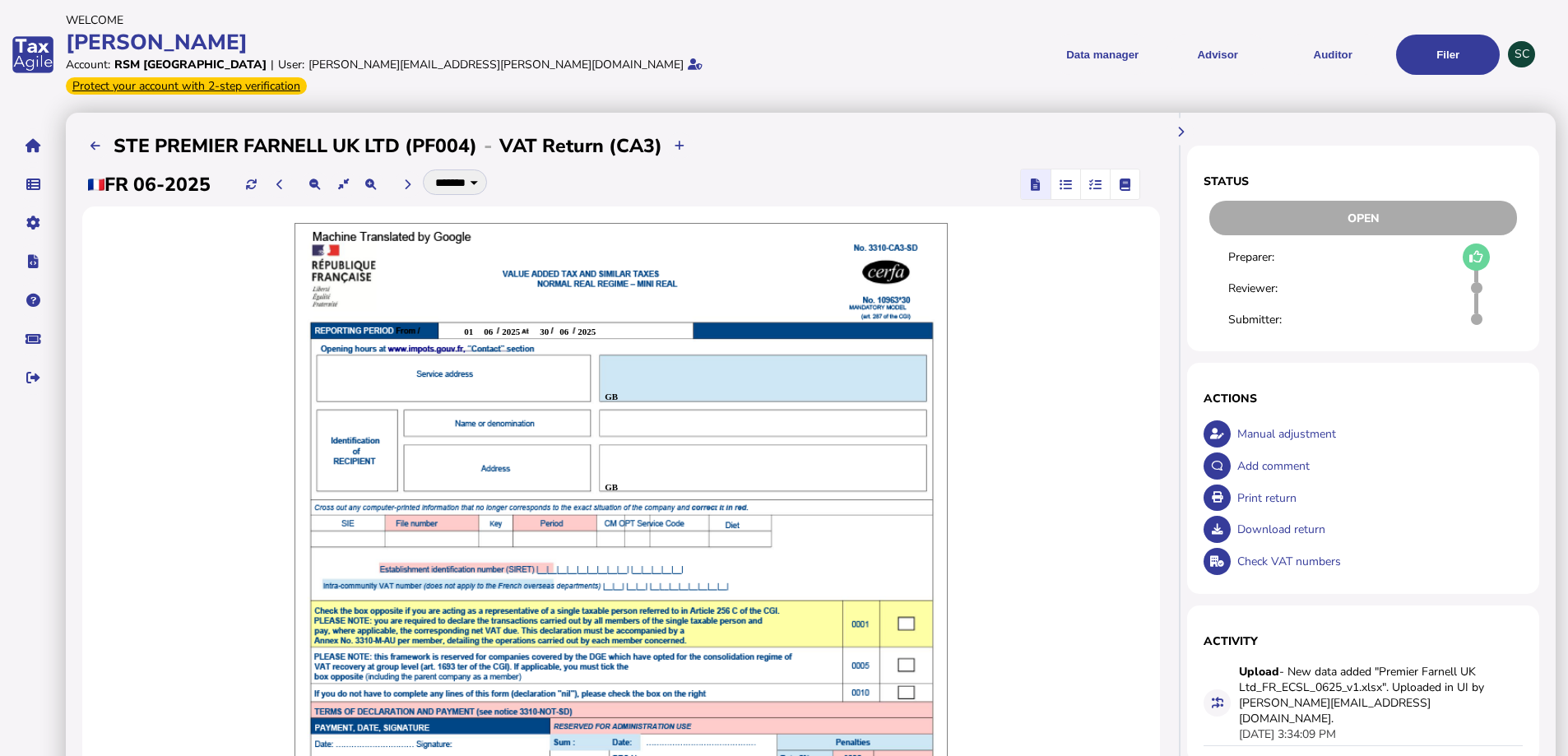 click at bounding box center [1095, 184] 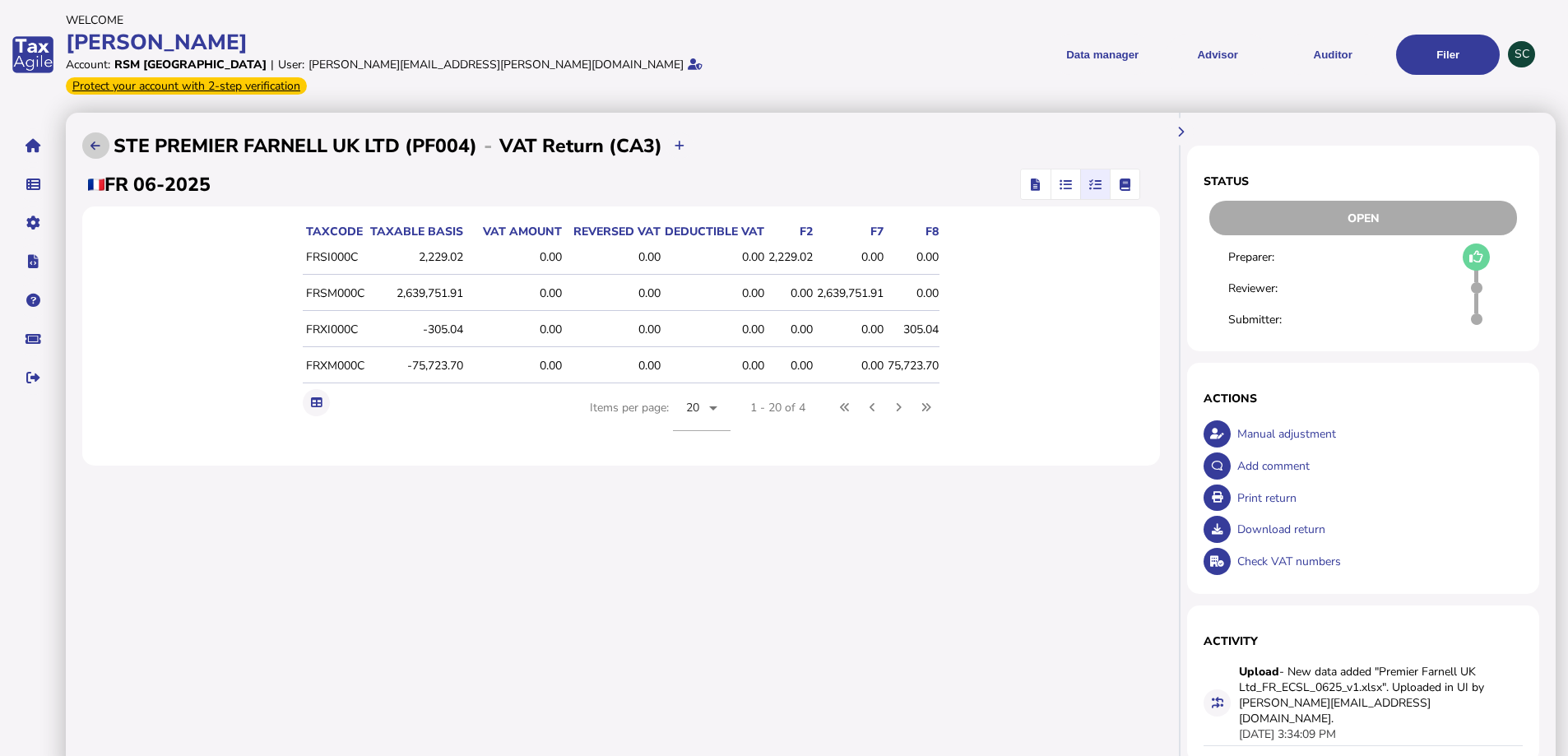 click 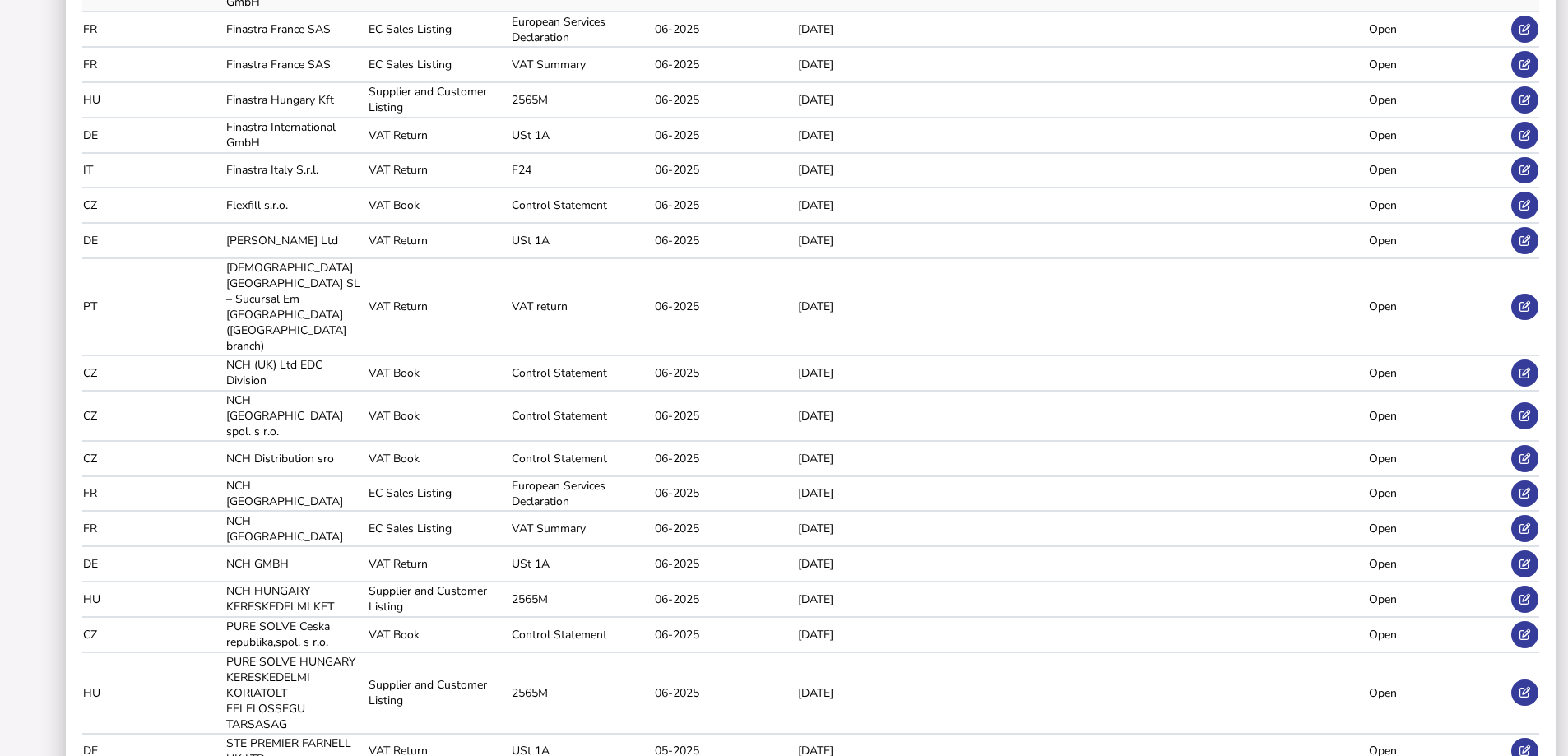 scroll, scrollTop: 1400, scrollLeft: 0, axis: vertical 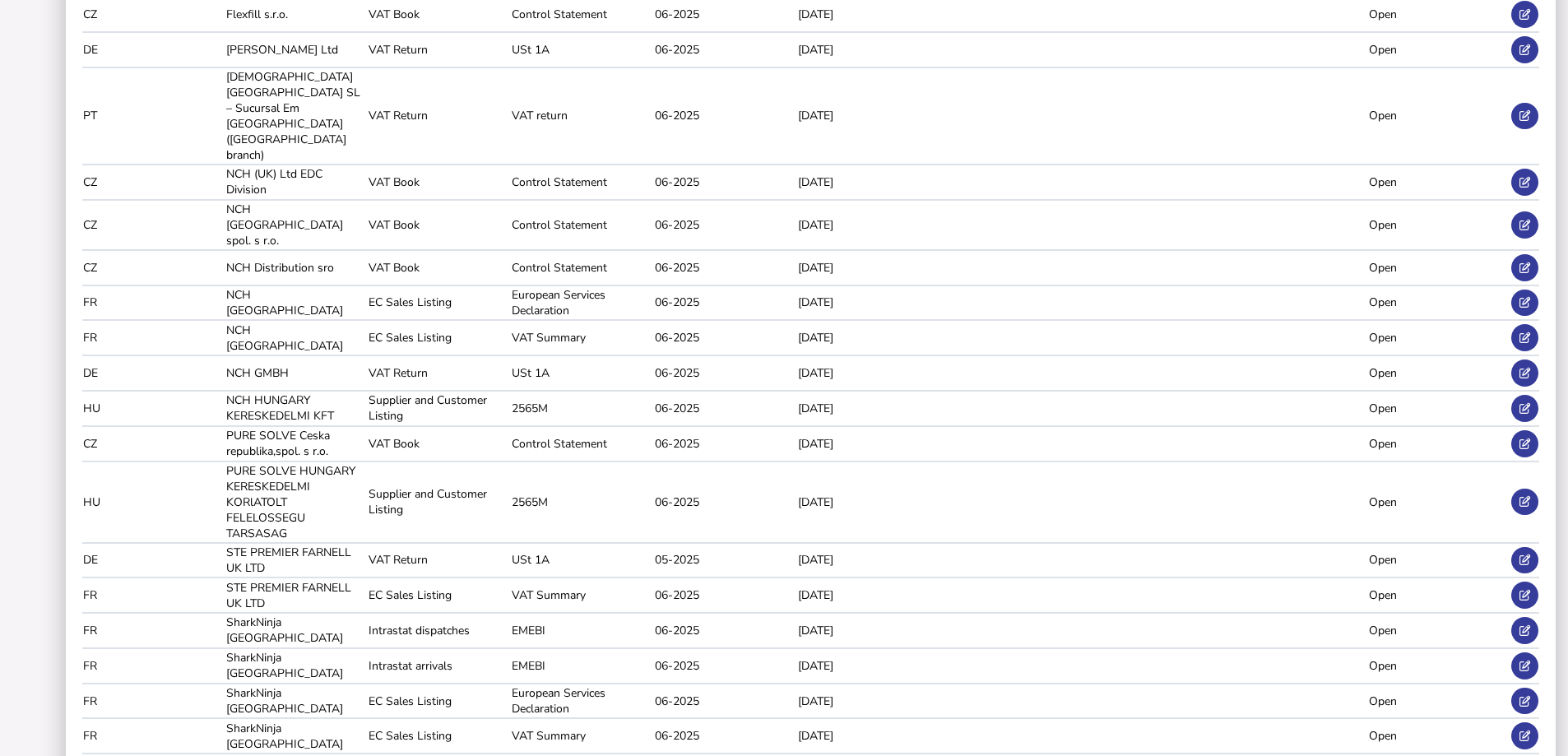 click 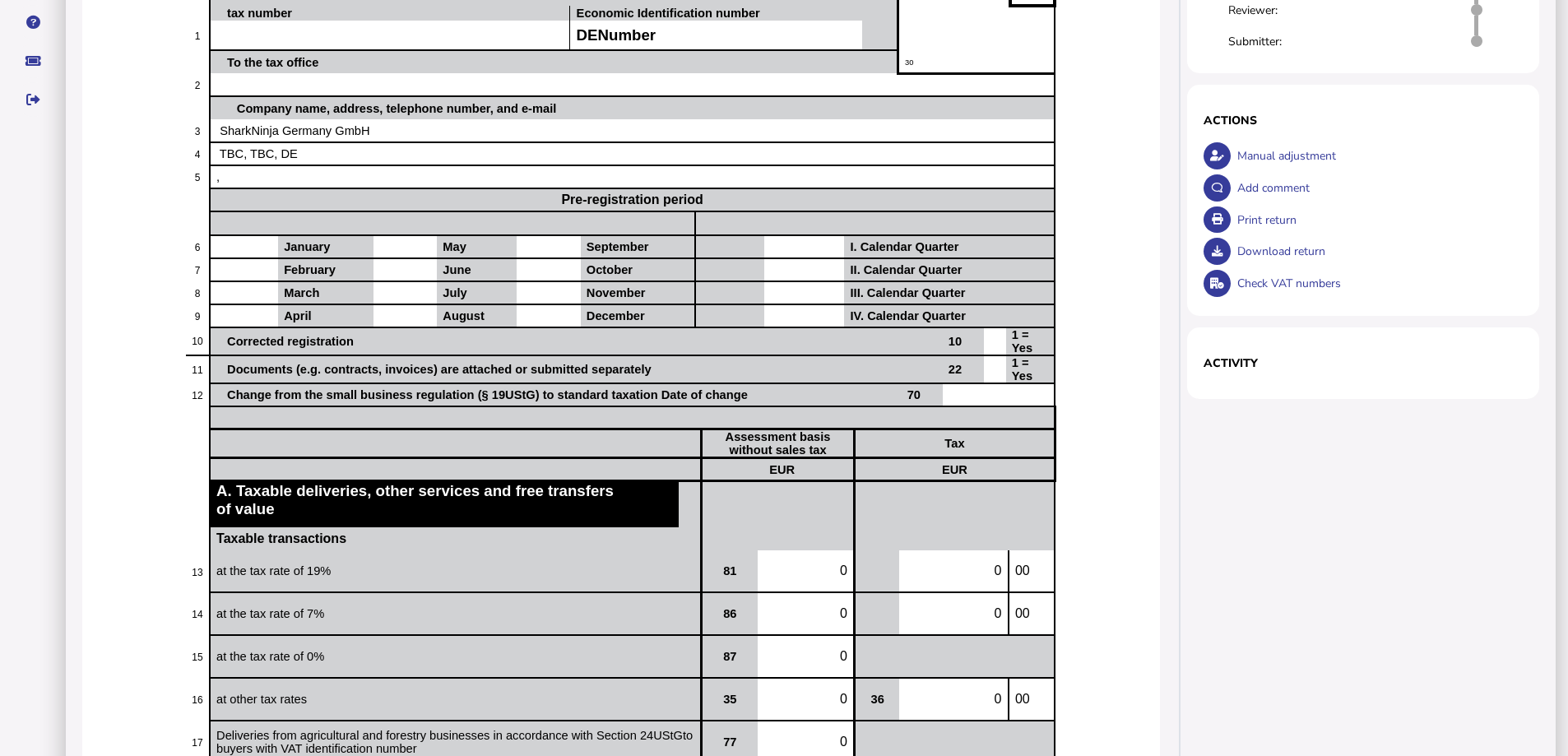scroll, scrollTop: 0, scrollLeft: 0, axis: both 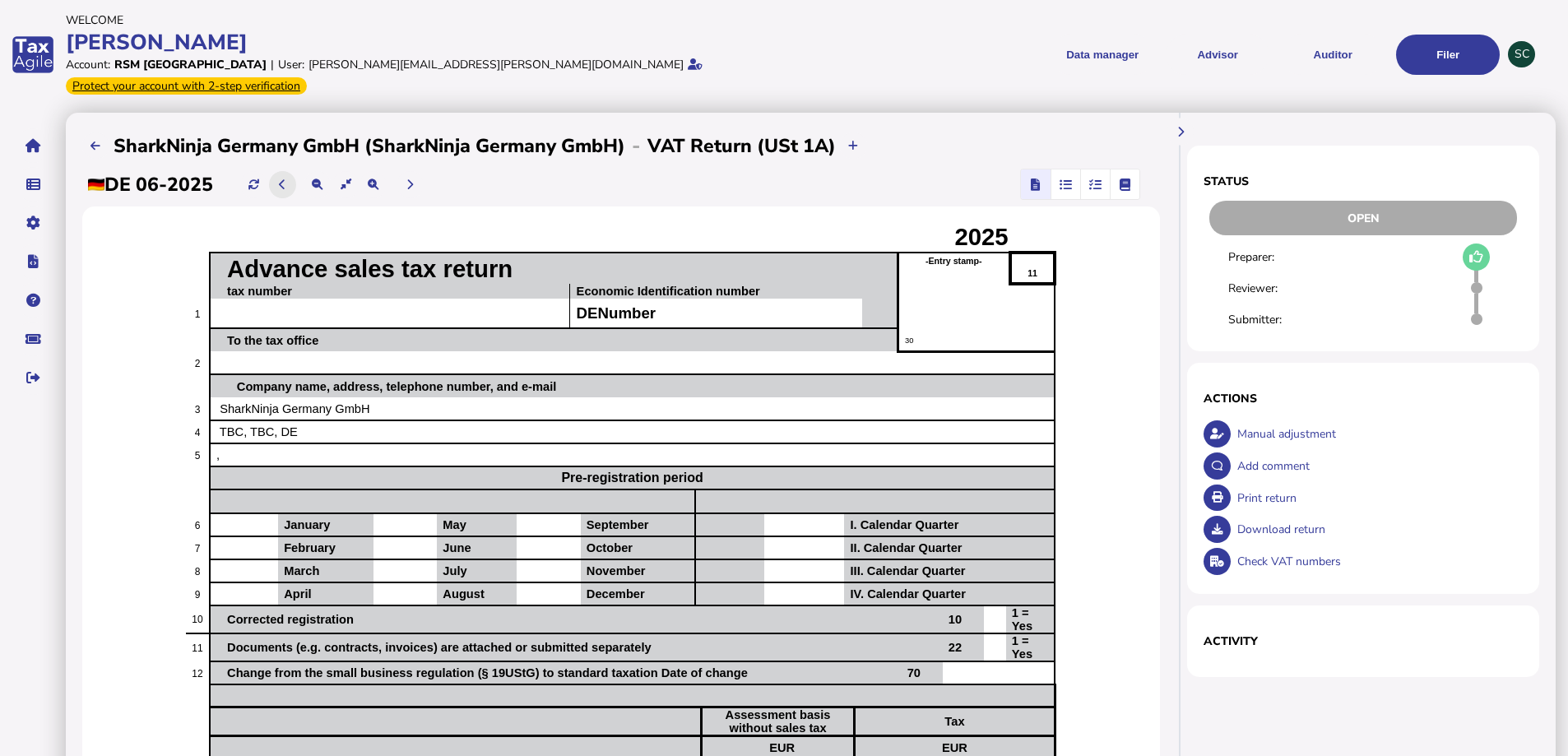 click 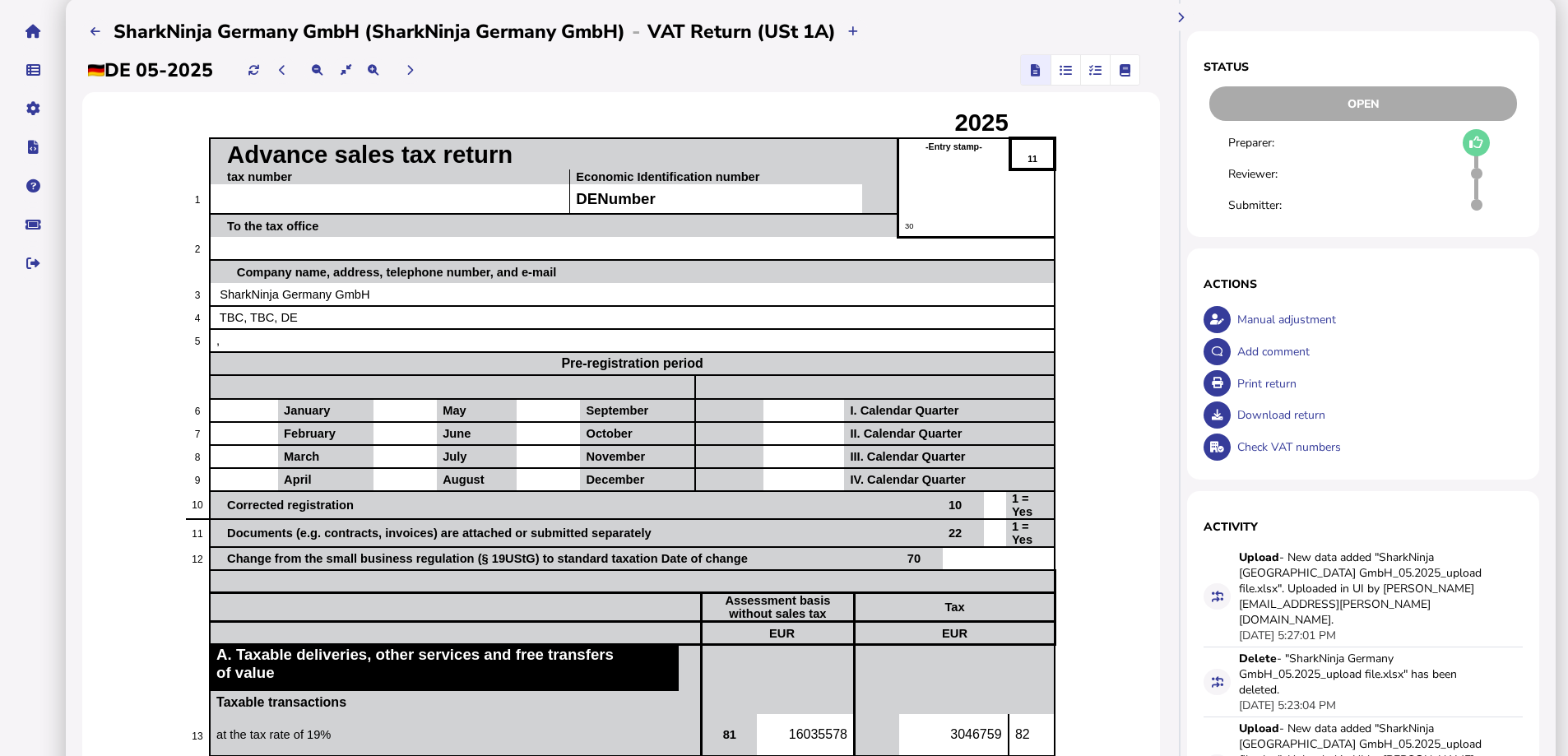 scroll, scrollTop: 0, scrollLeft: 0, axis: both 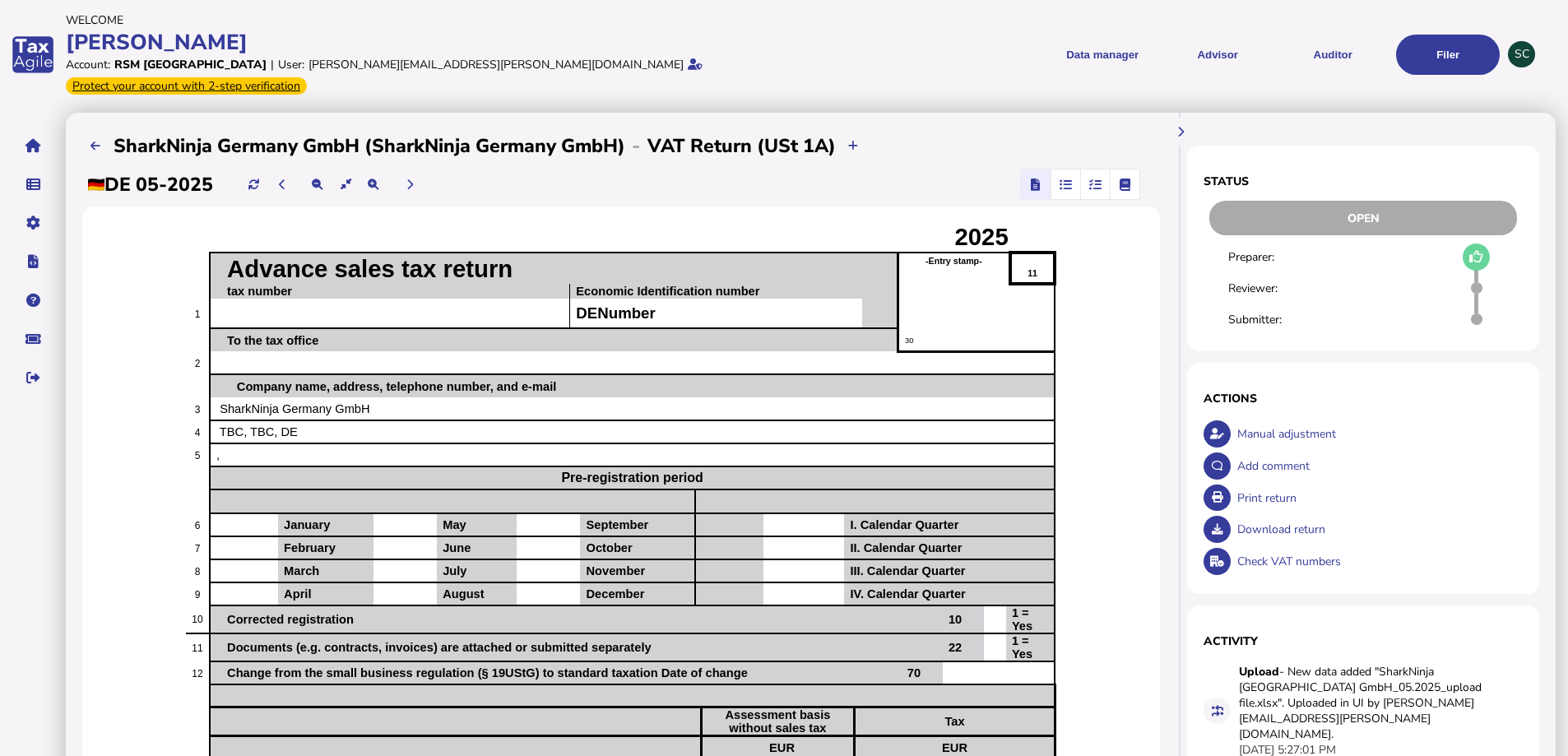click at bounding box center (1095, 184) 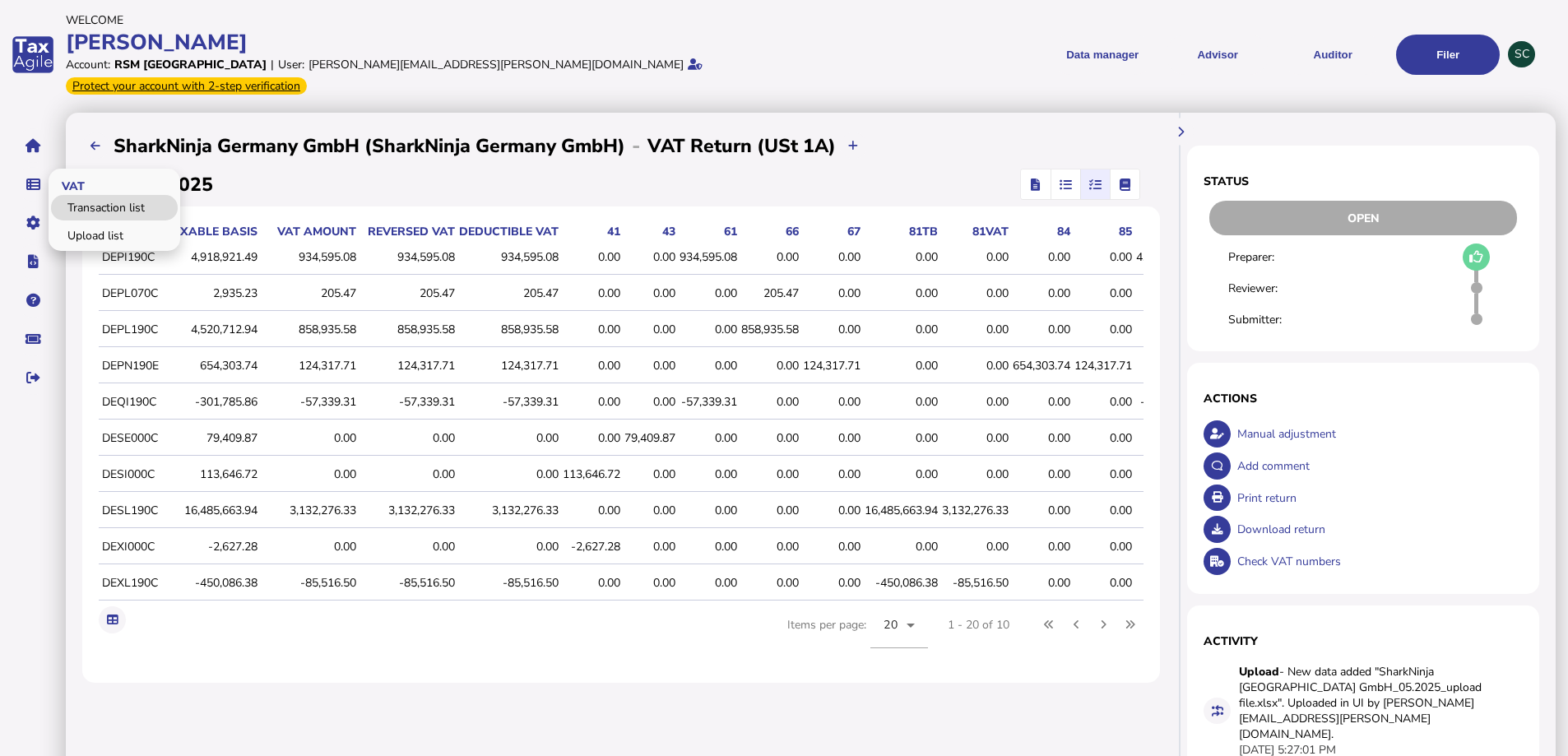 click on "Transaction list" at bounding box center [114, 207] 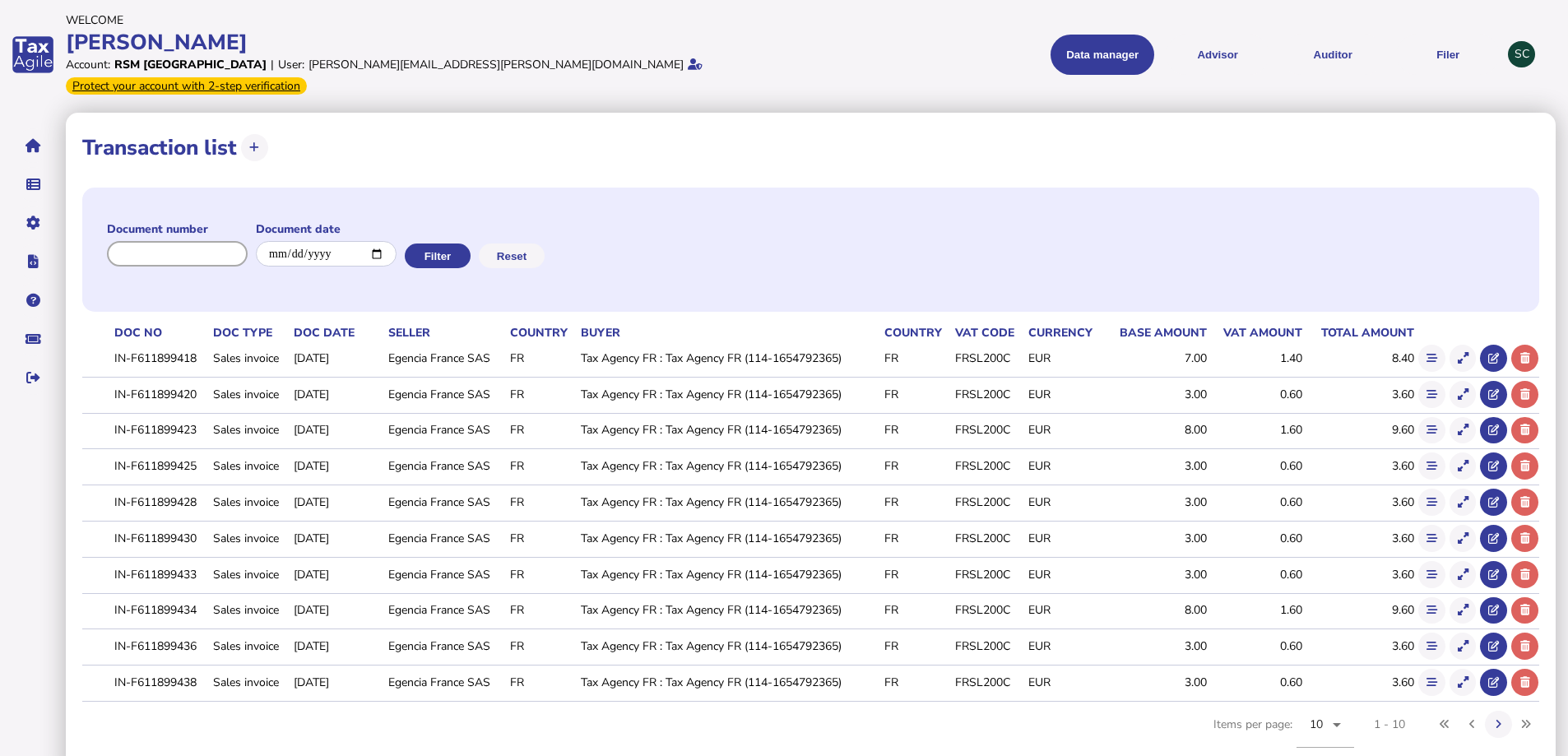 click at bounding box center (177, 253) 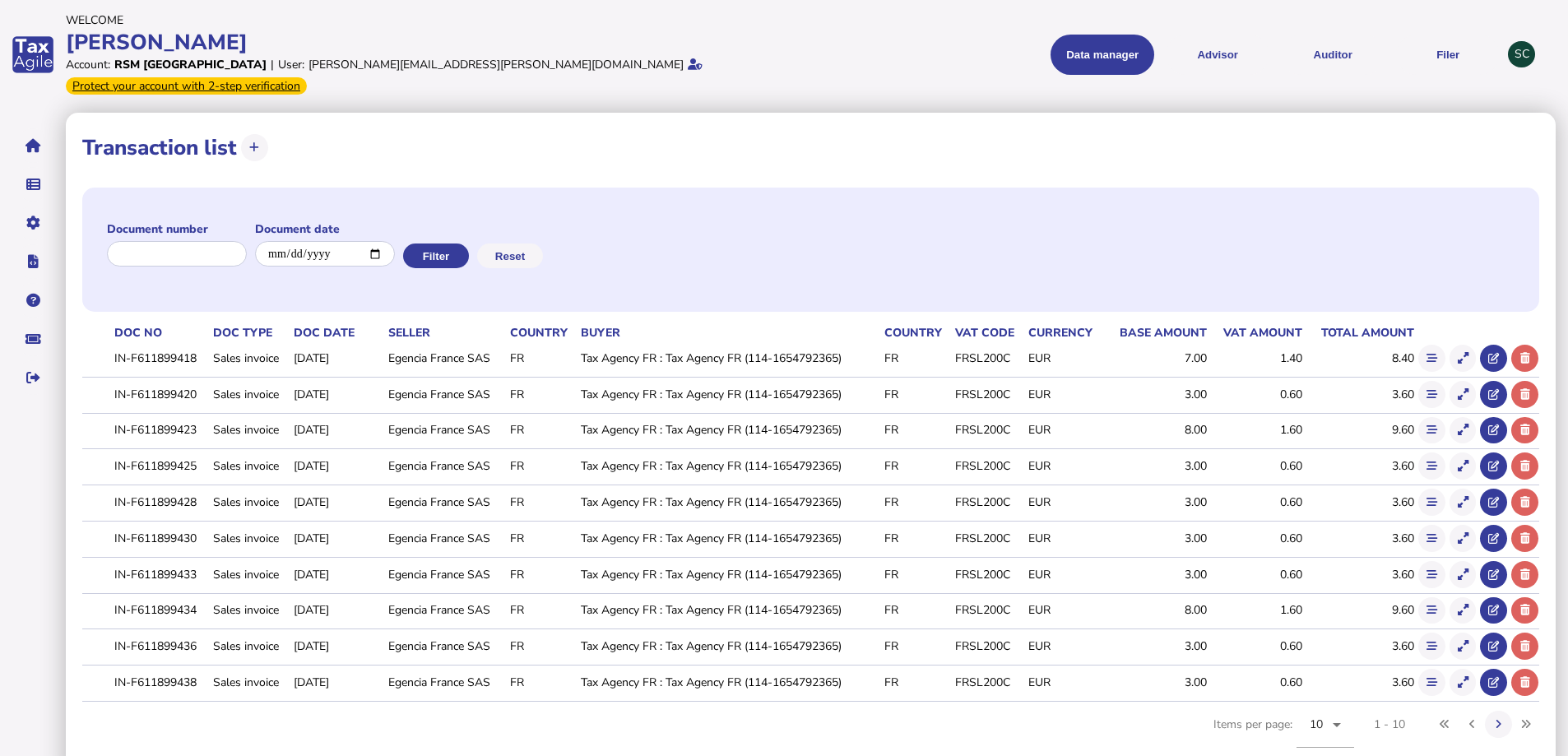 click on "FRSL200C" 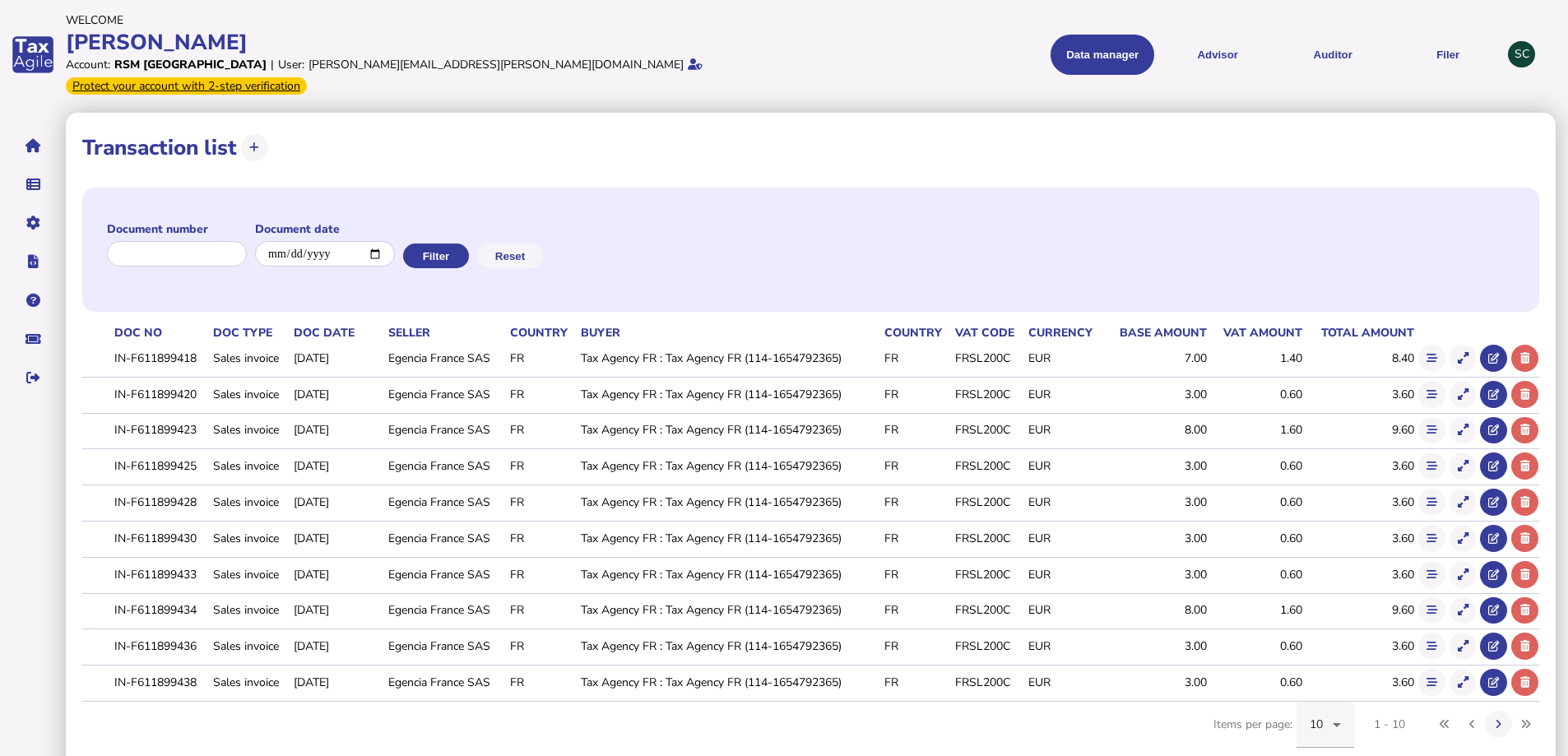 click 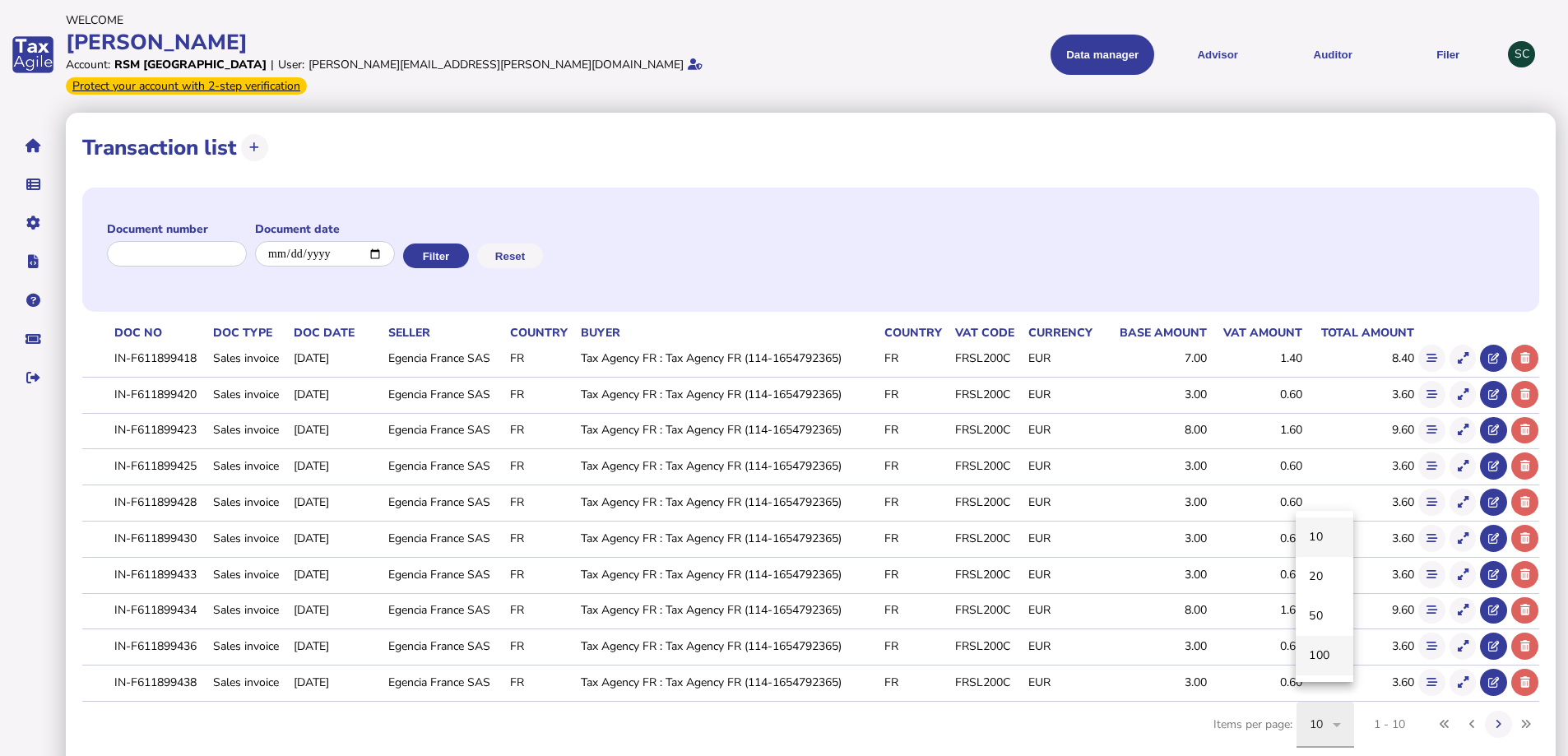 click on "100" at bounding box center (1324, 656) 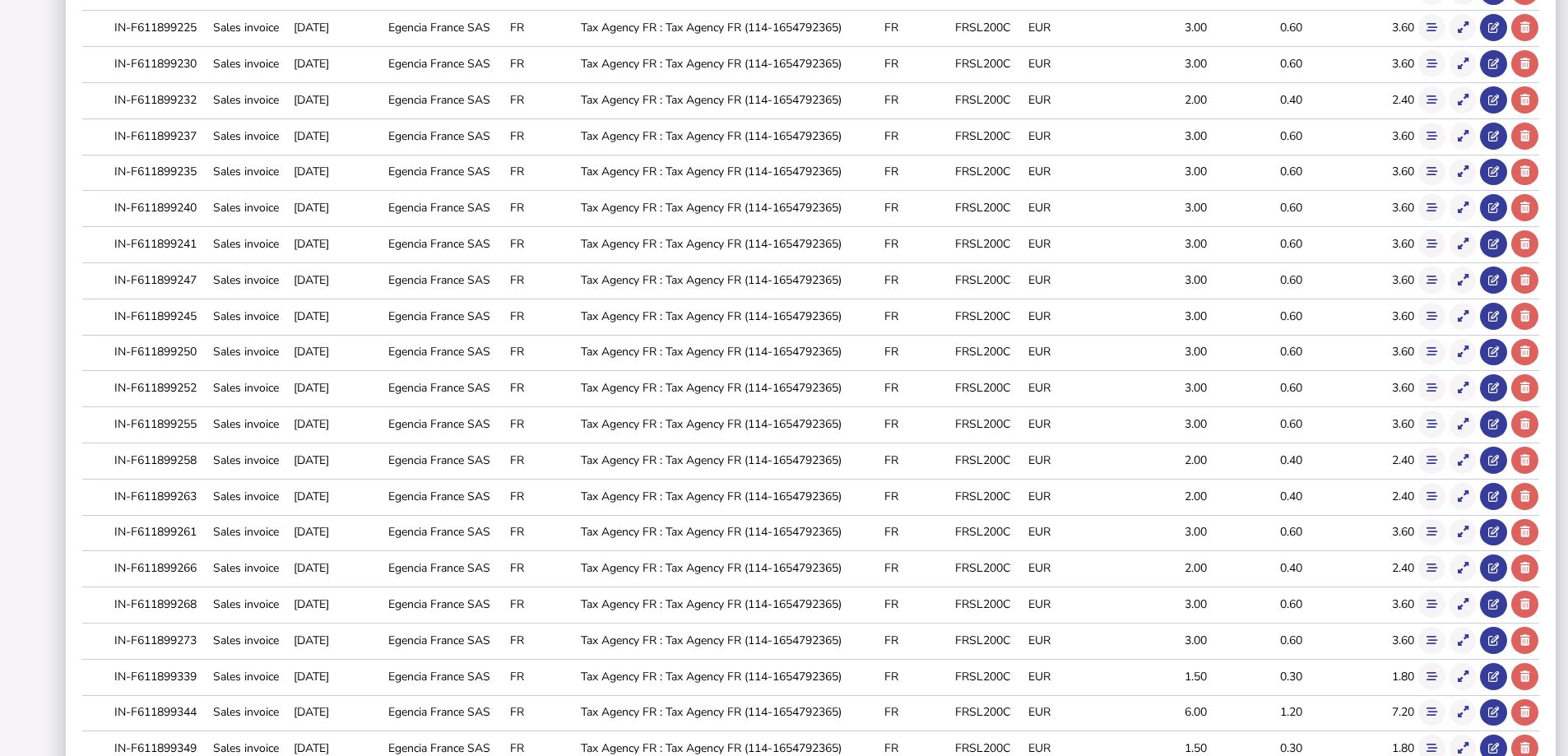 scroll, scrollTop: 3249, scrollLeft: 0, axis: vertical 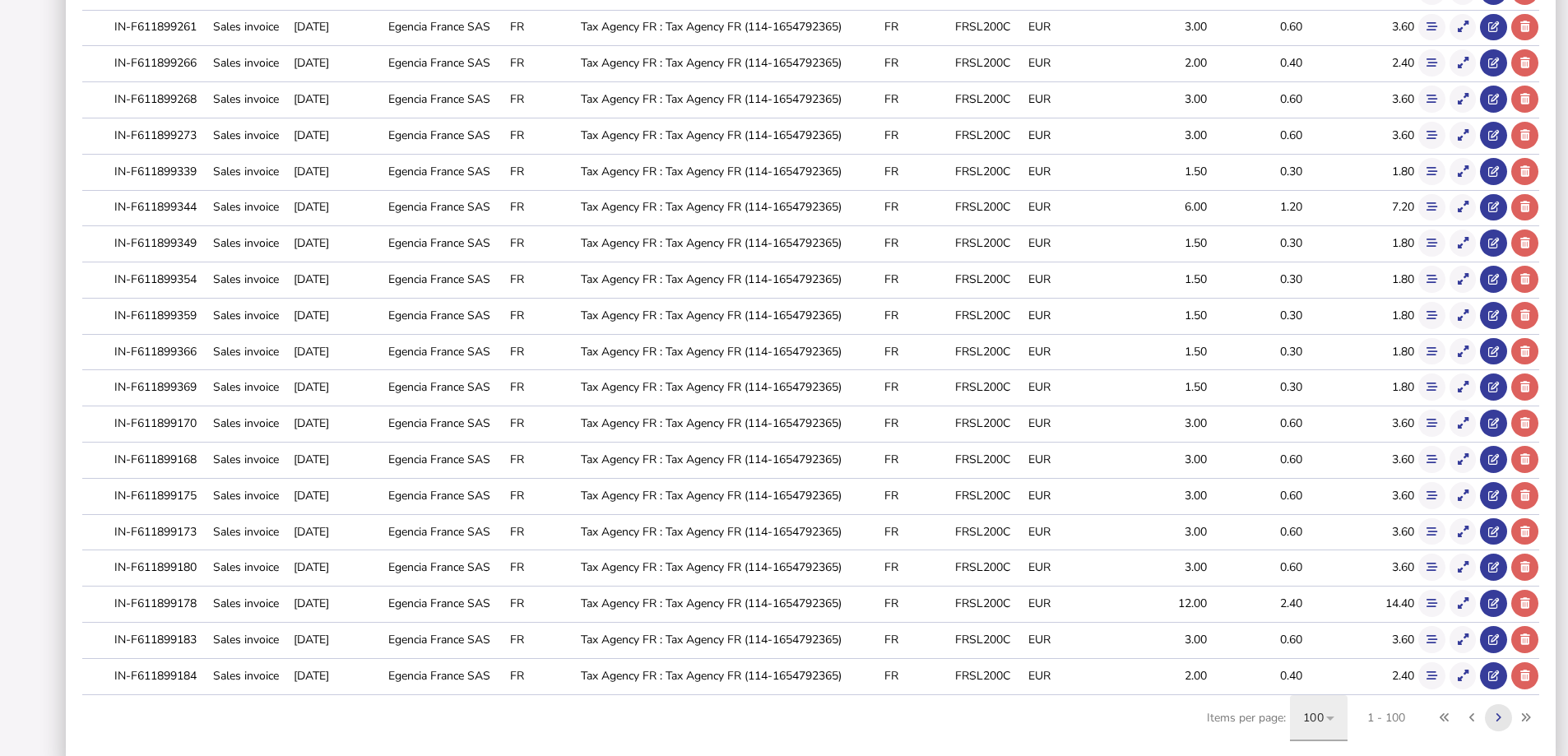 click 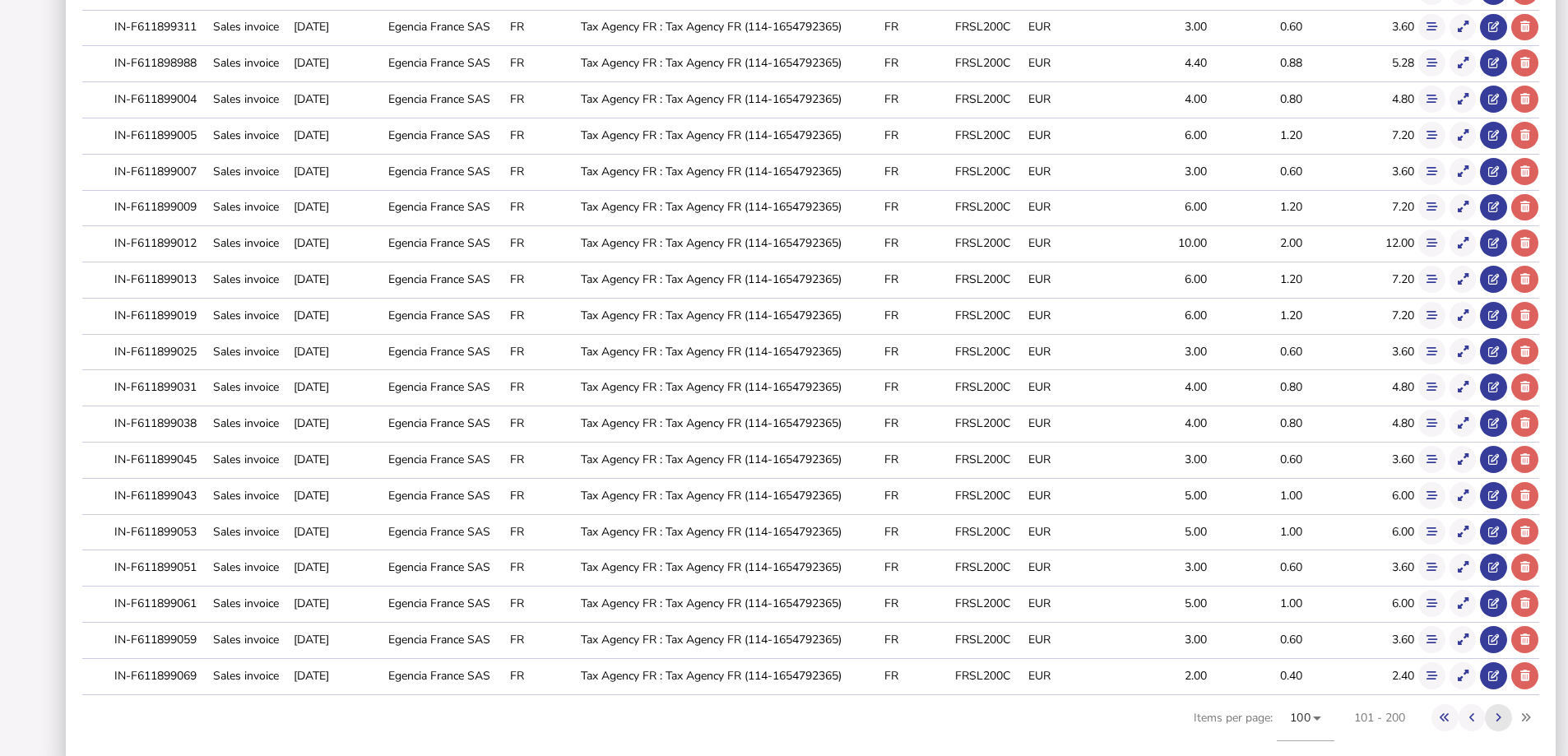drag, startPoint x: 1501, startPoint y: 700, endPoint x: 1487, endPoint y: 703, distance: 14.317821 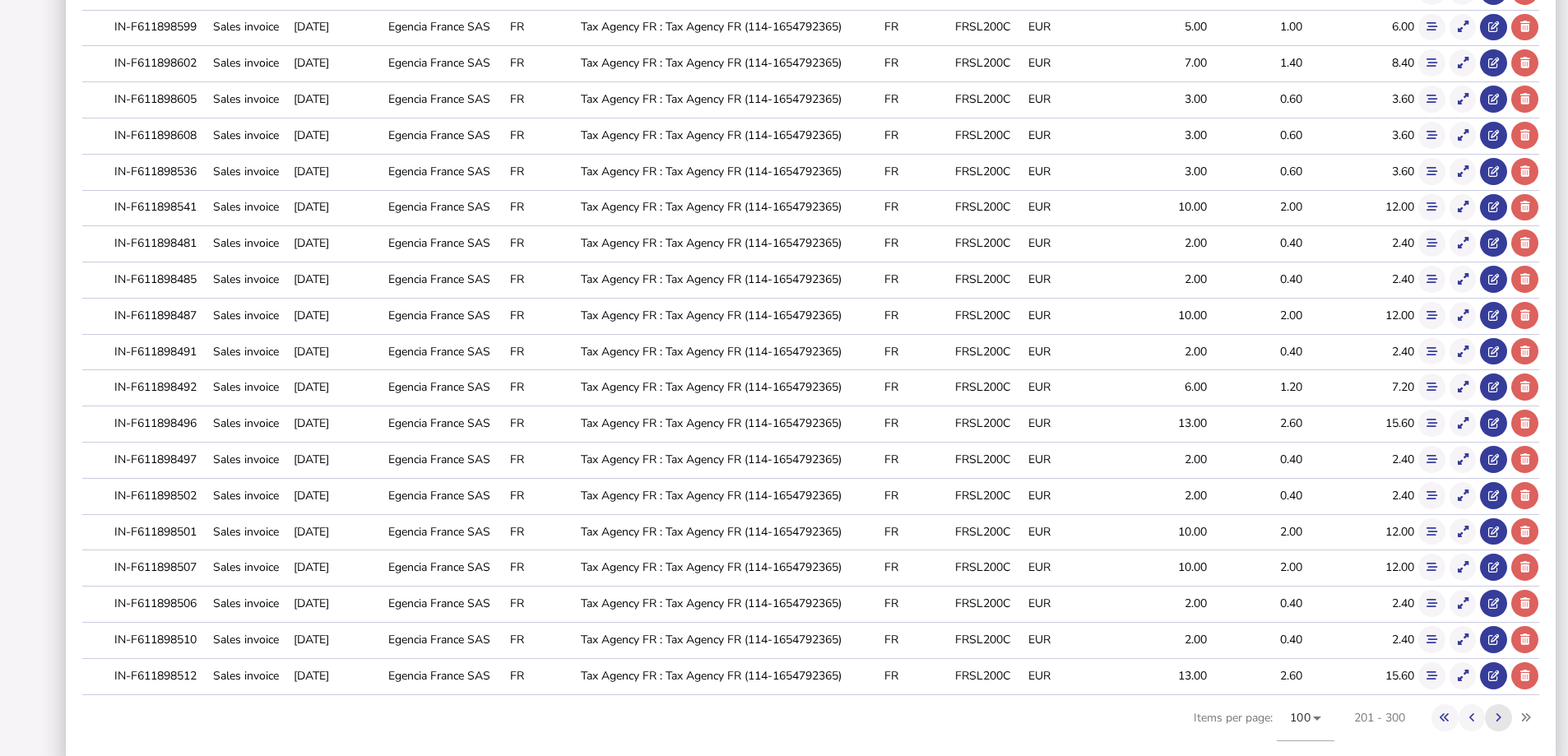 click 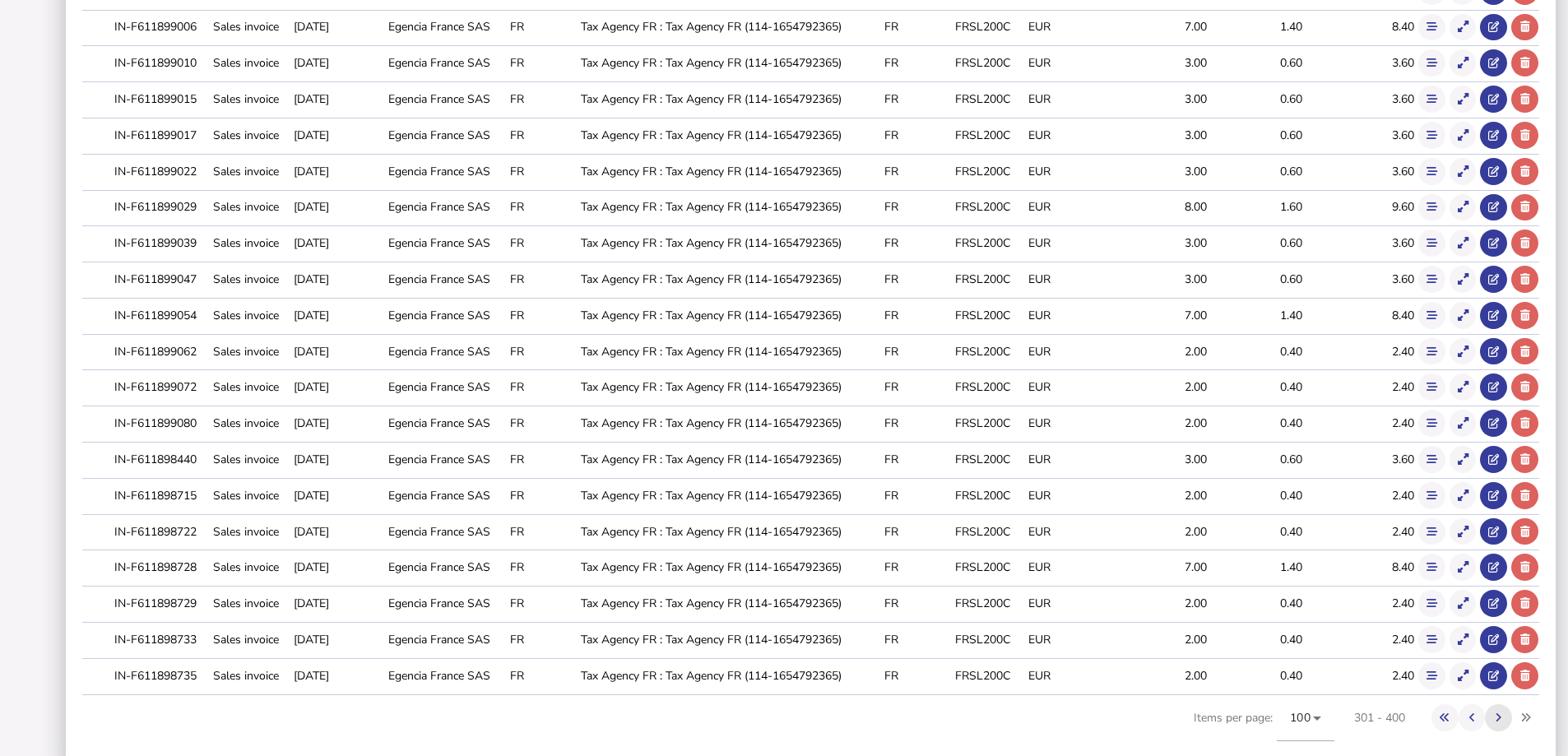 click 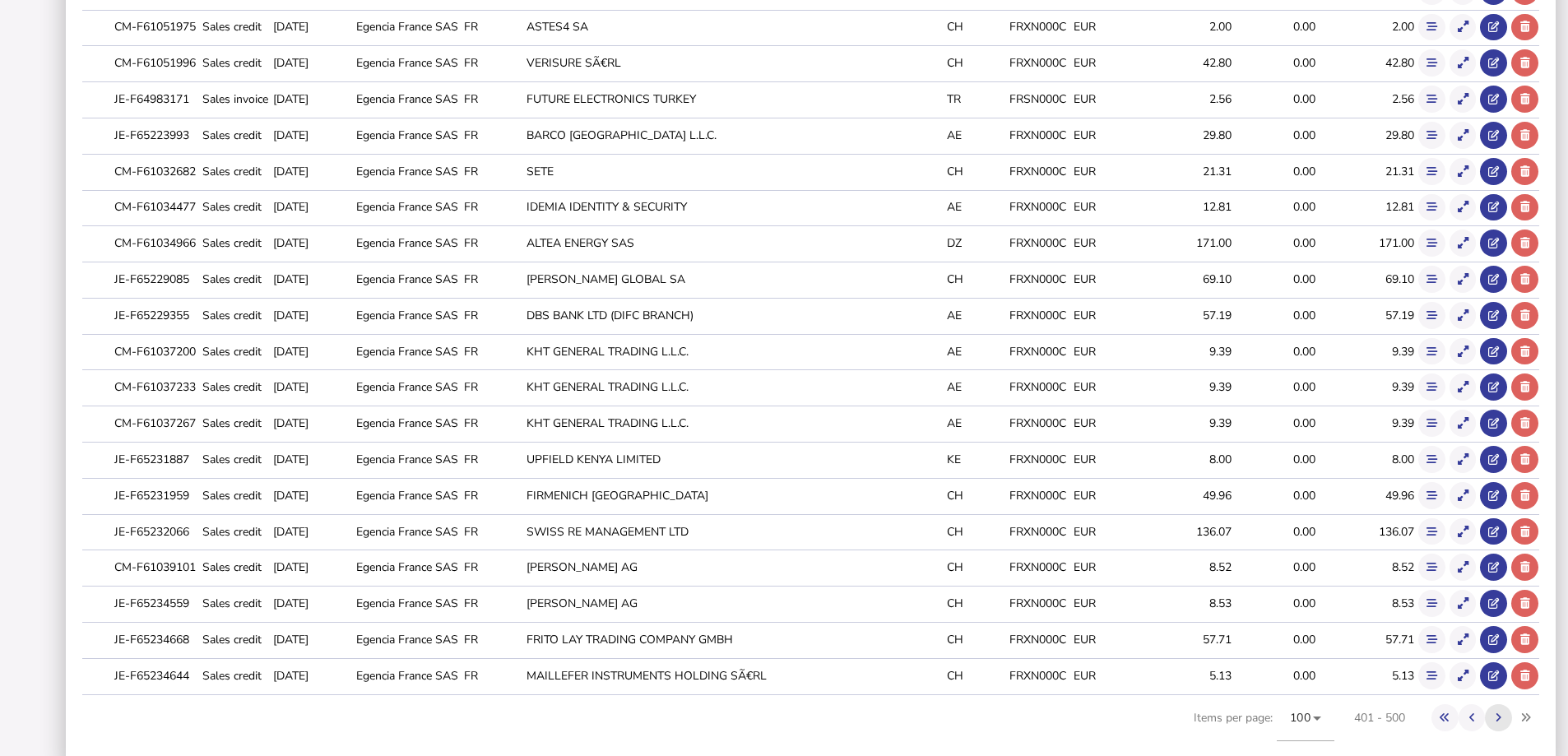 click 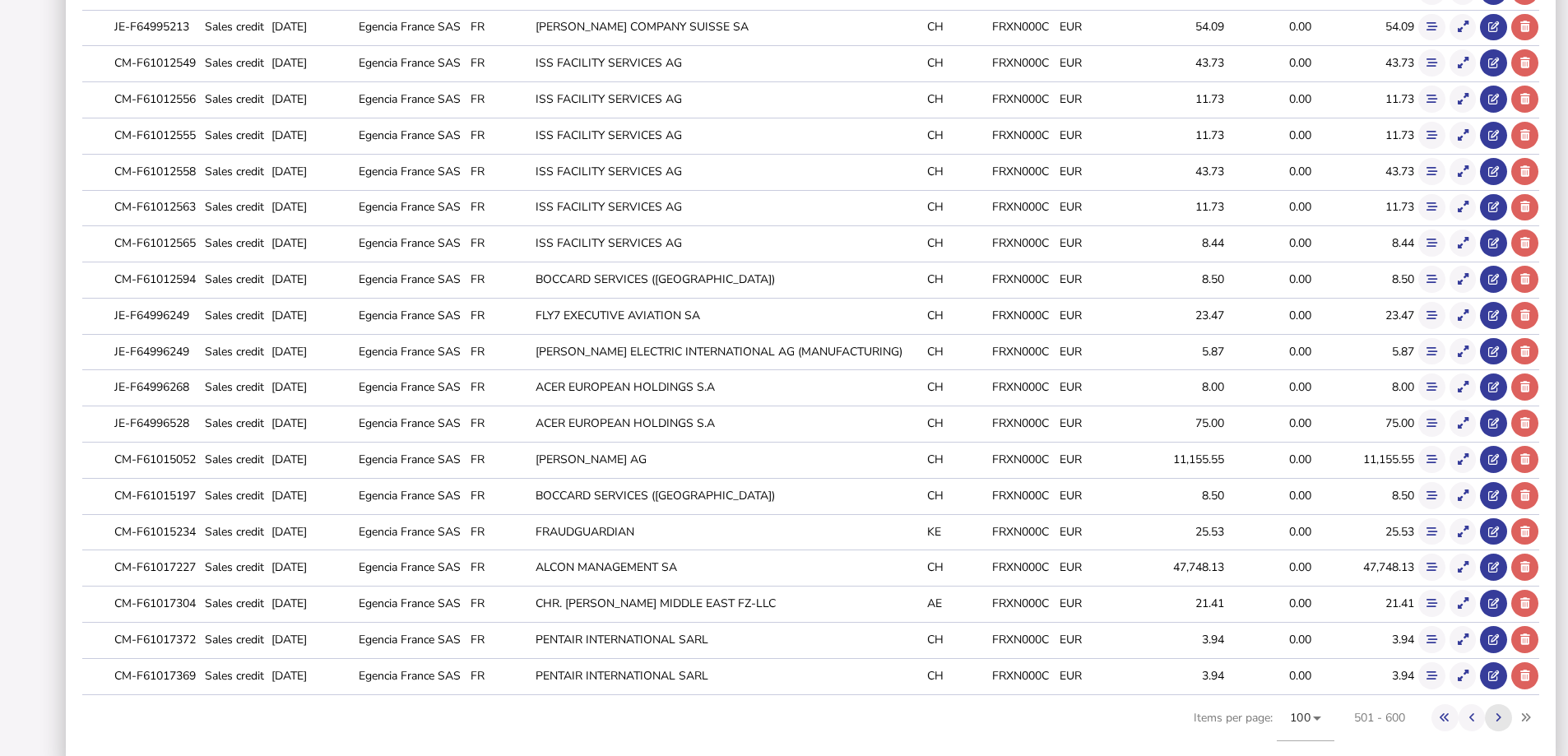 click 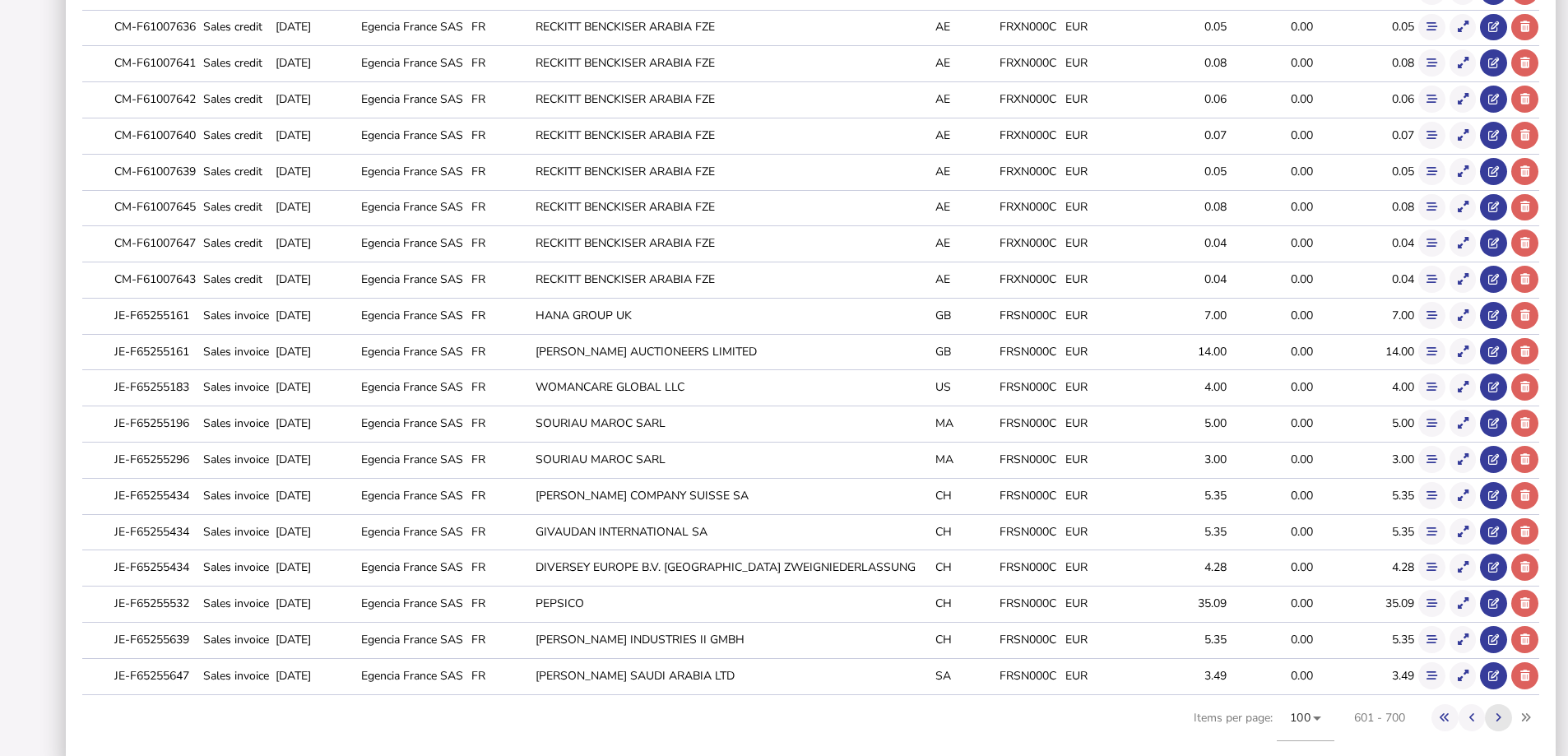 click 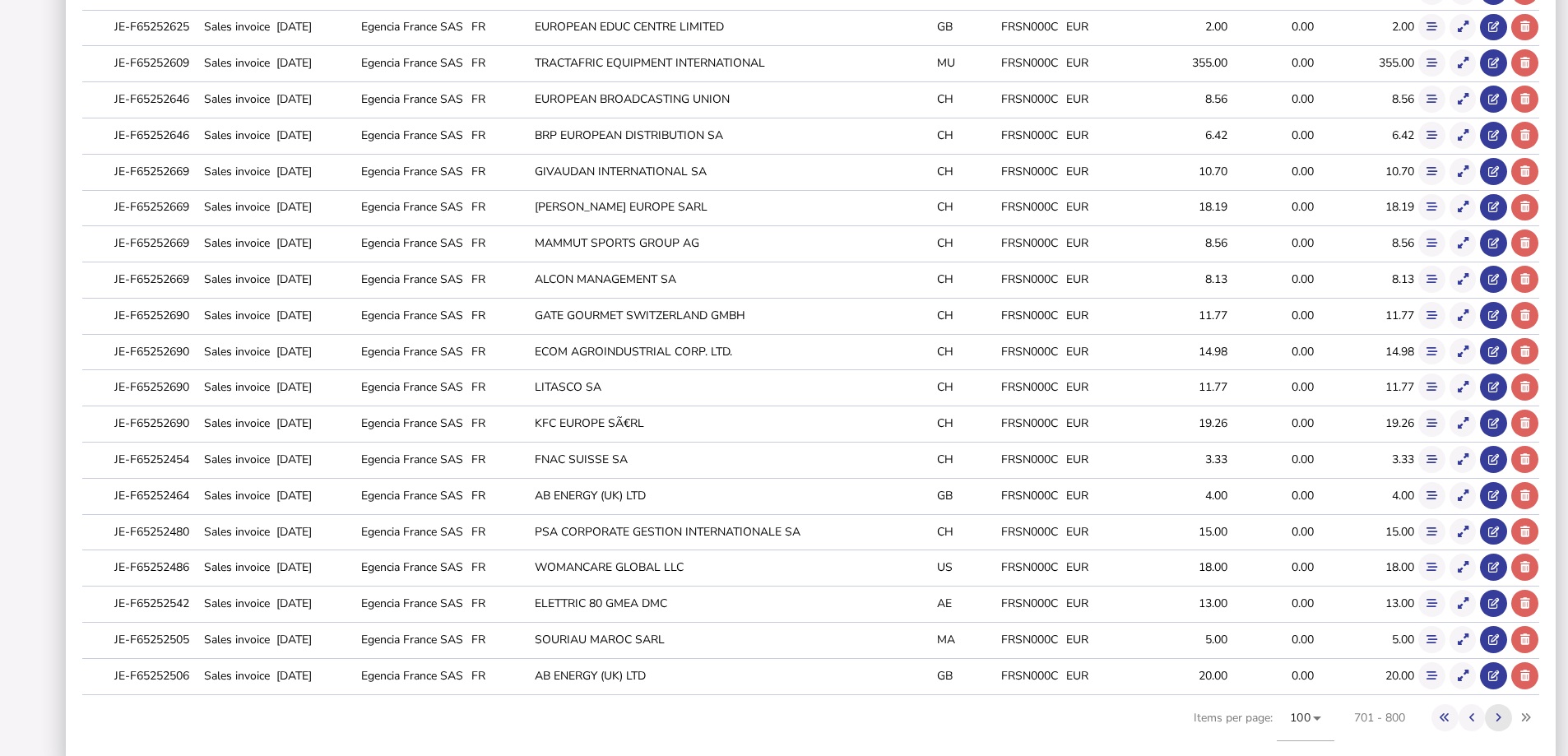click 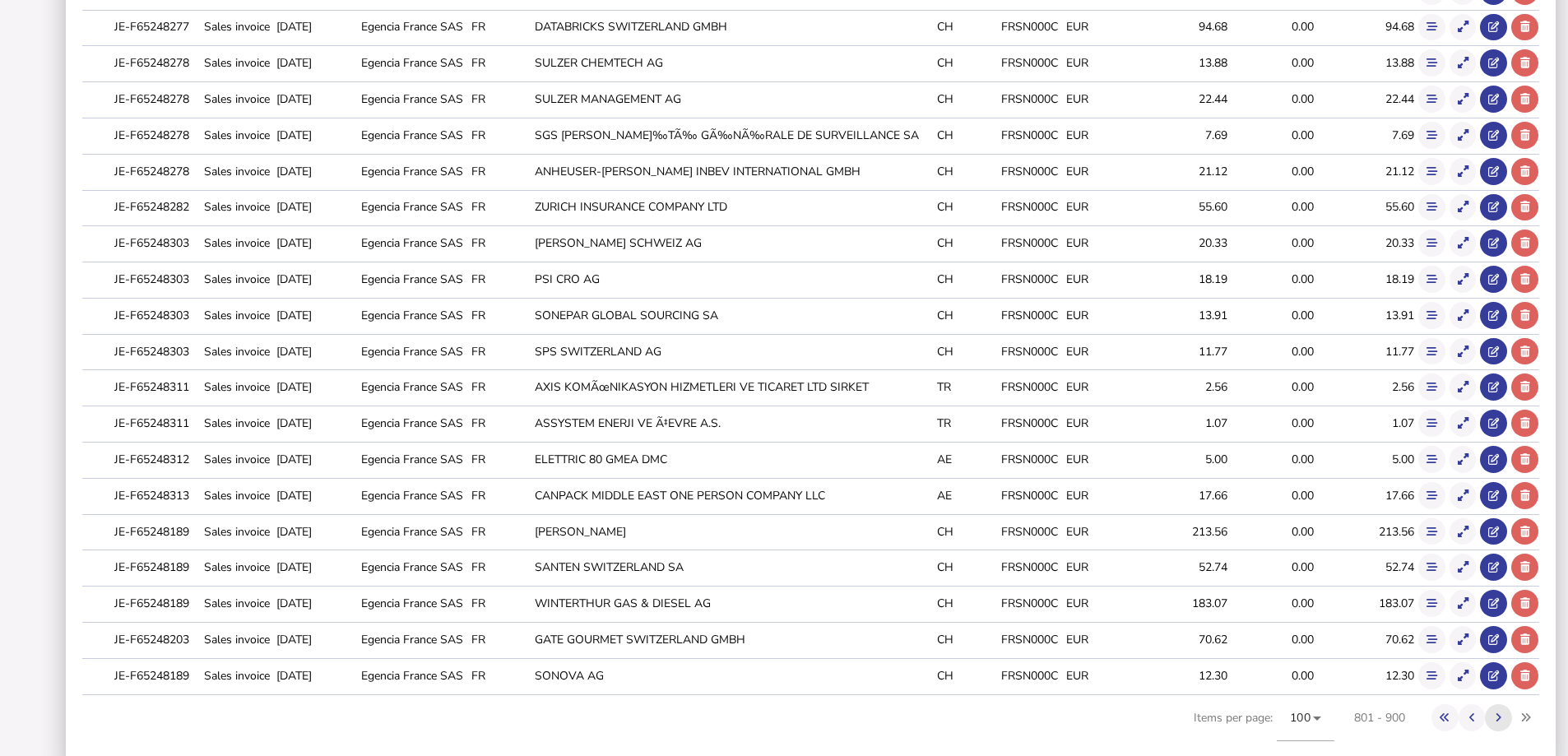 click 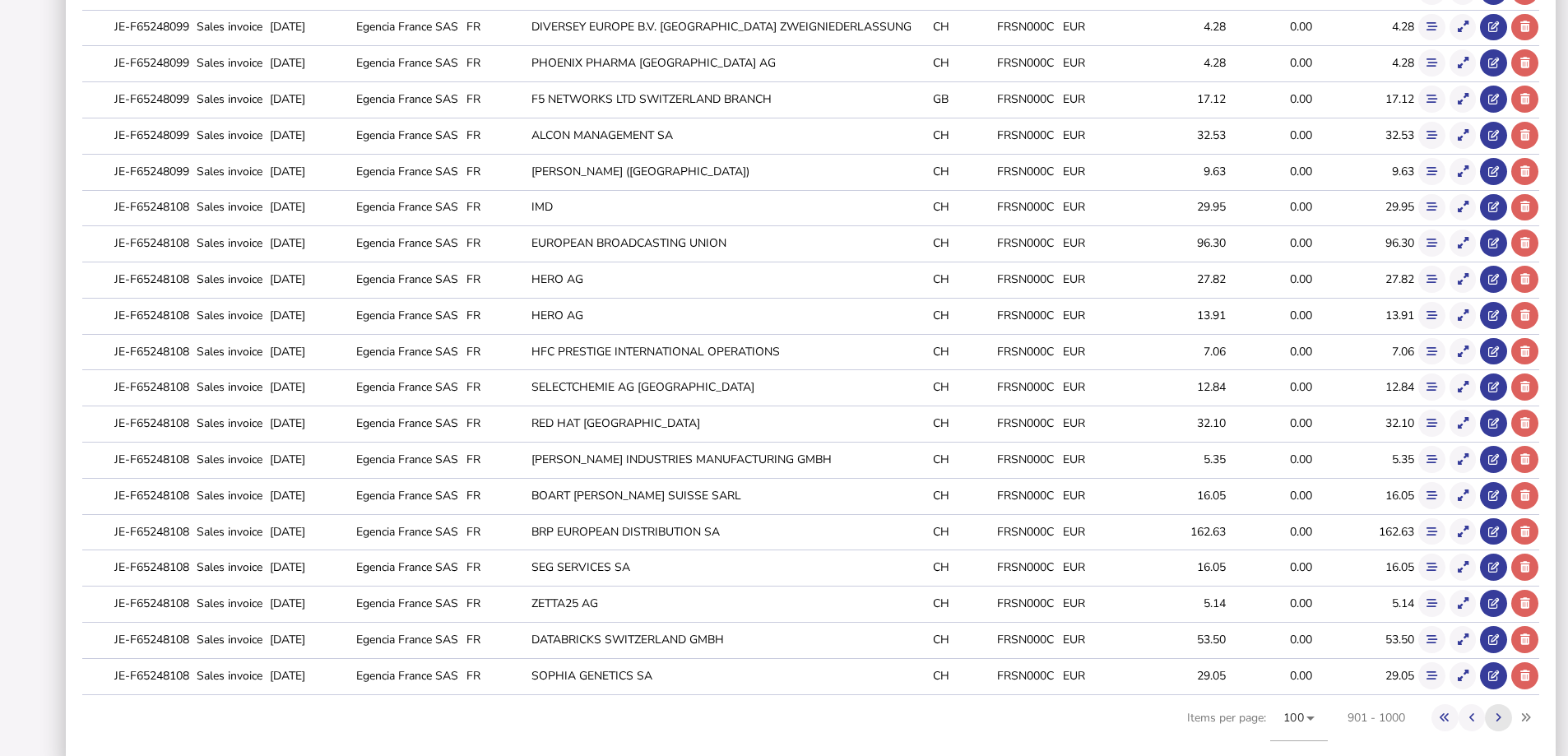 click 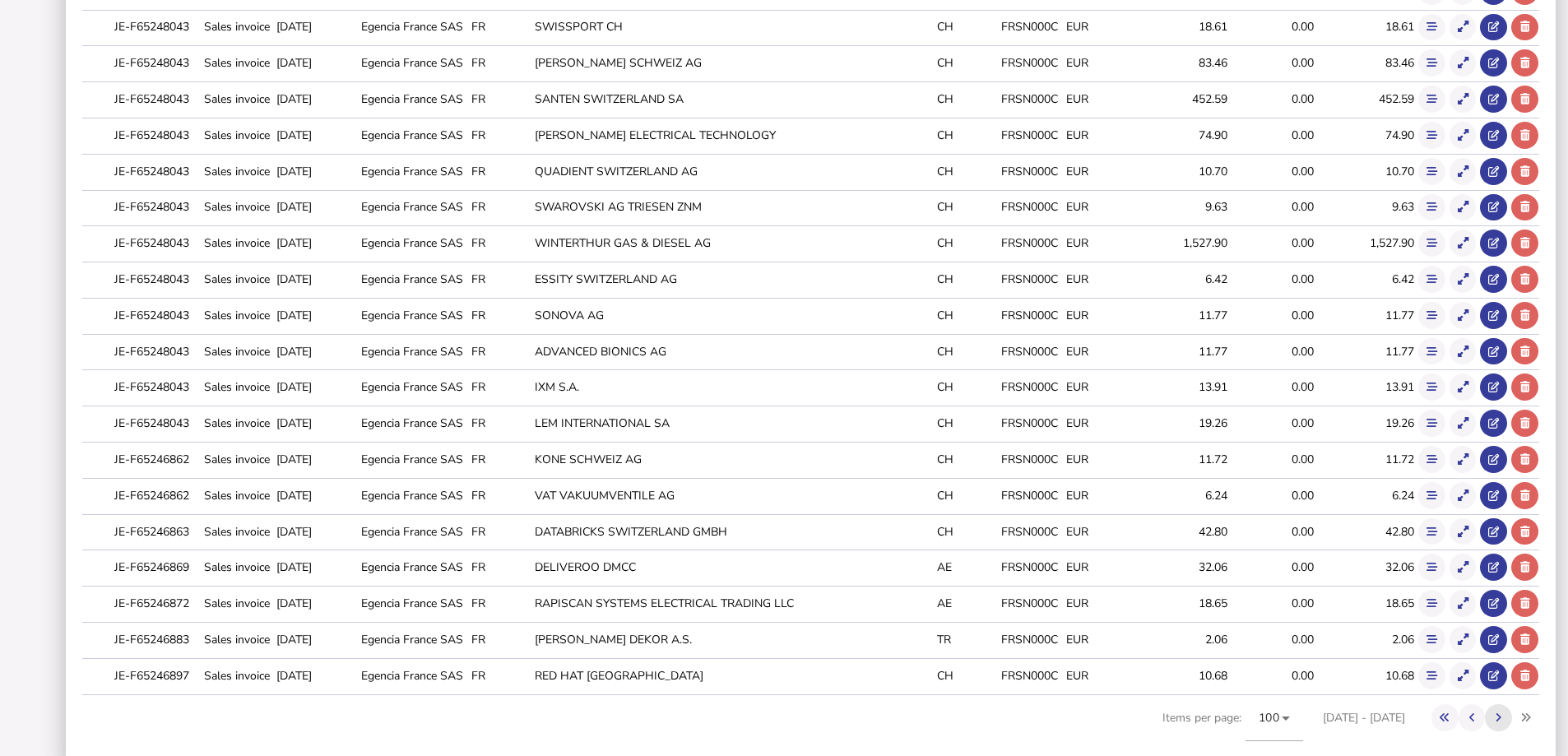 click 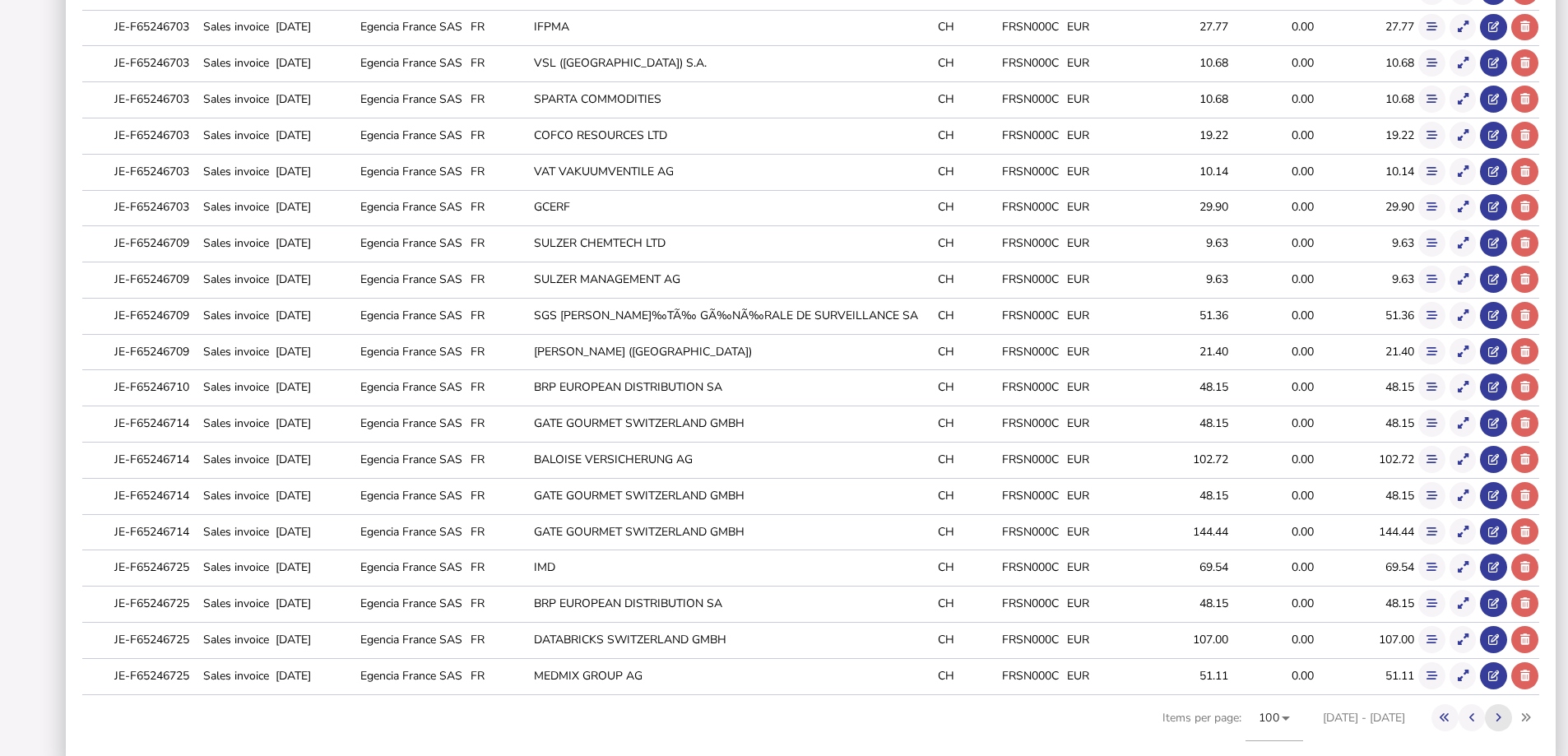 click 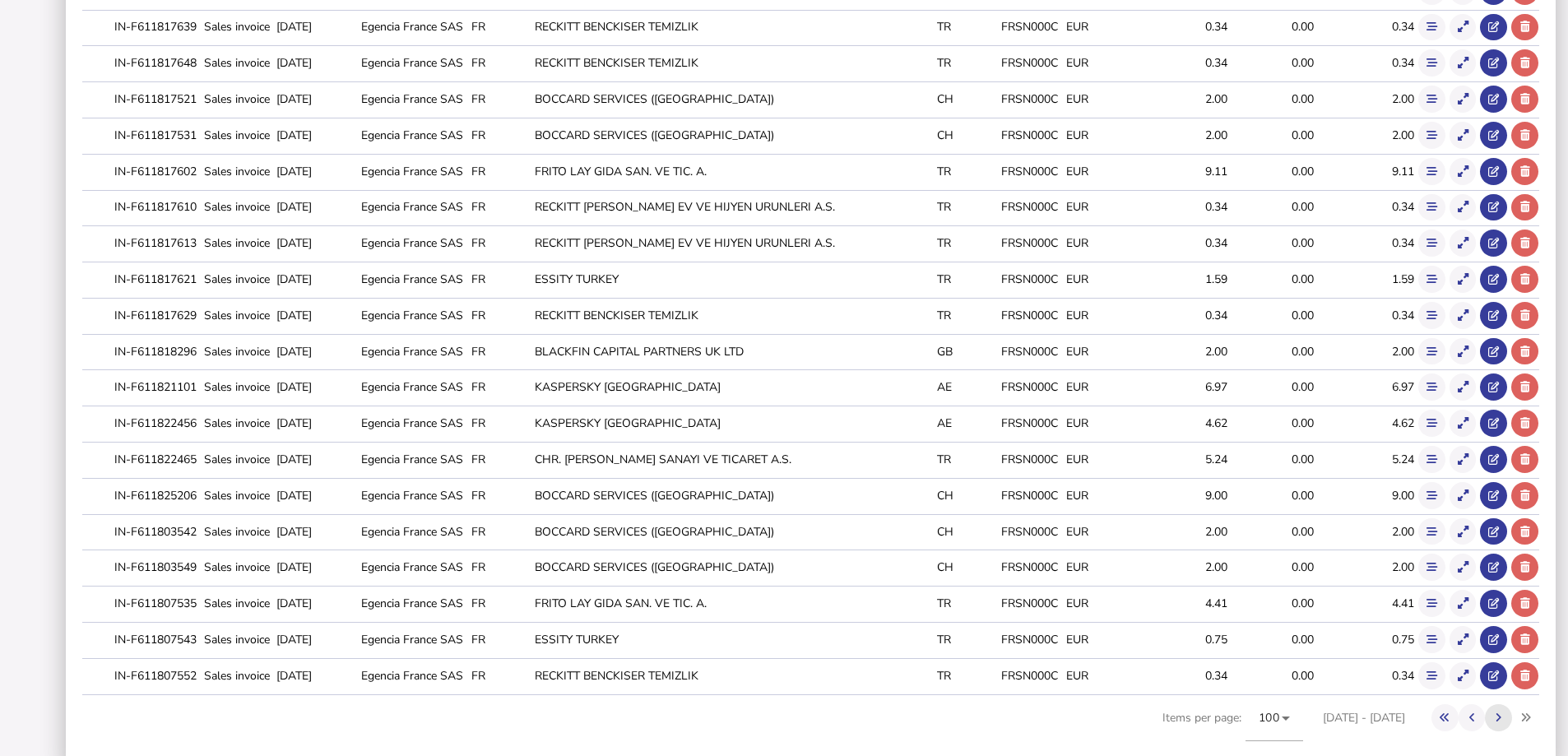 click 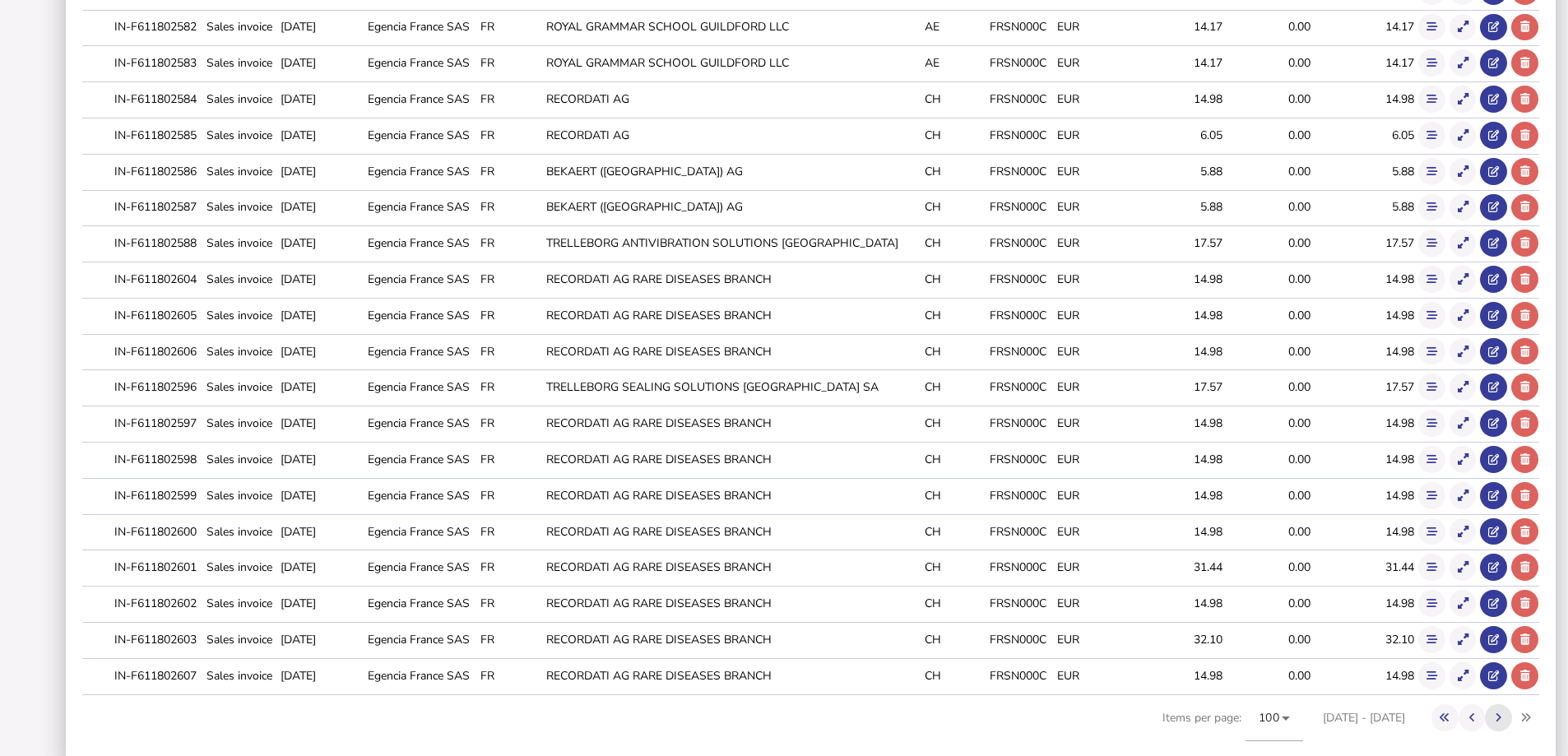 click 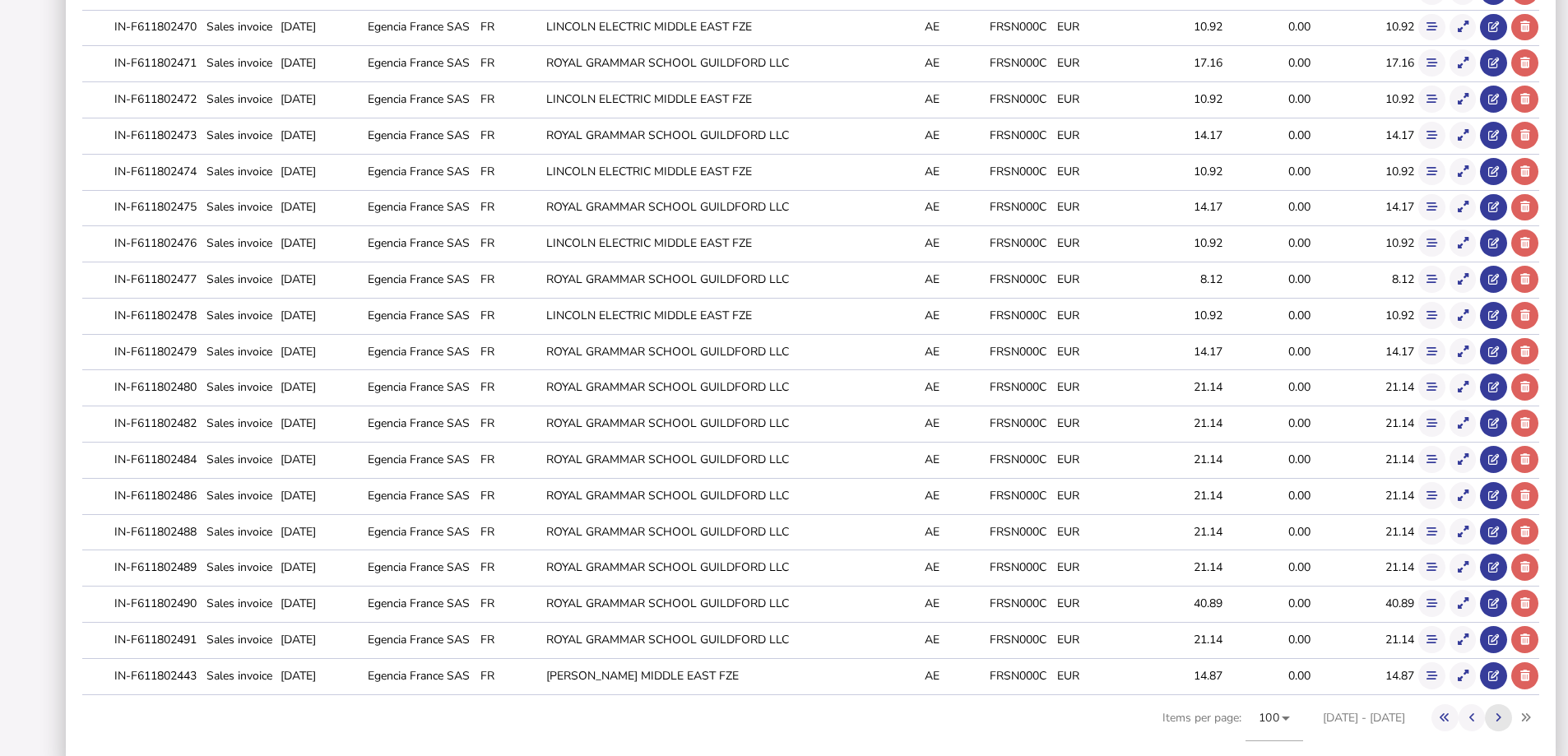 click 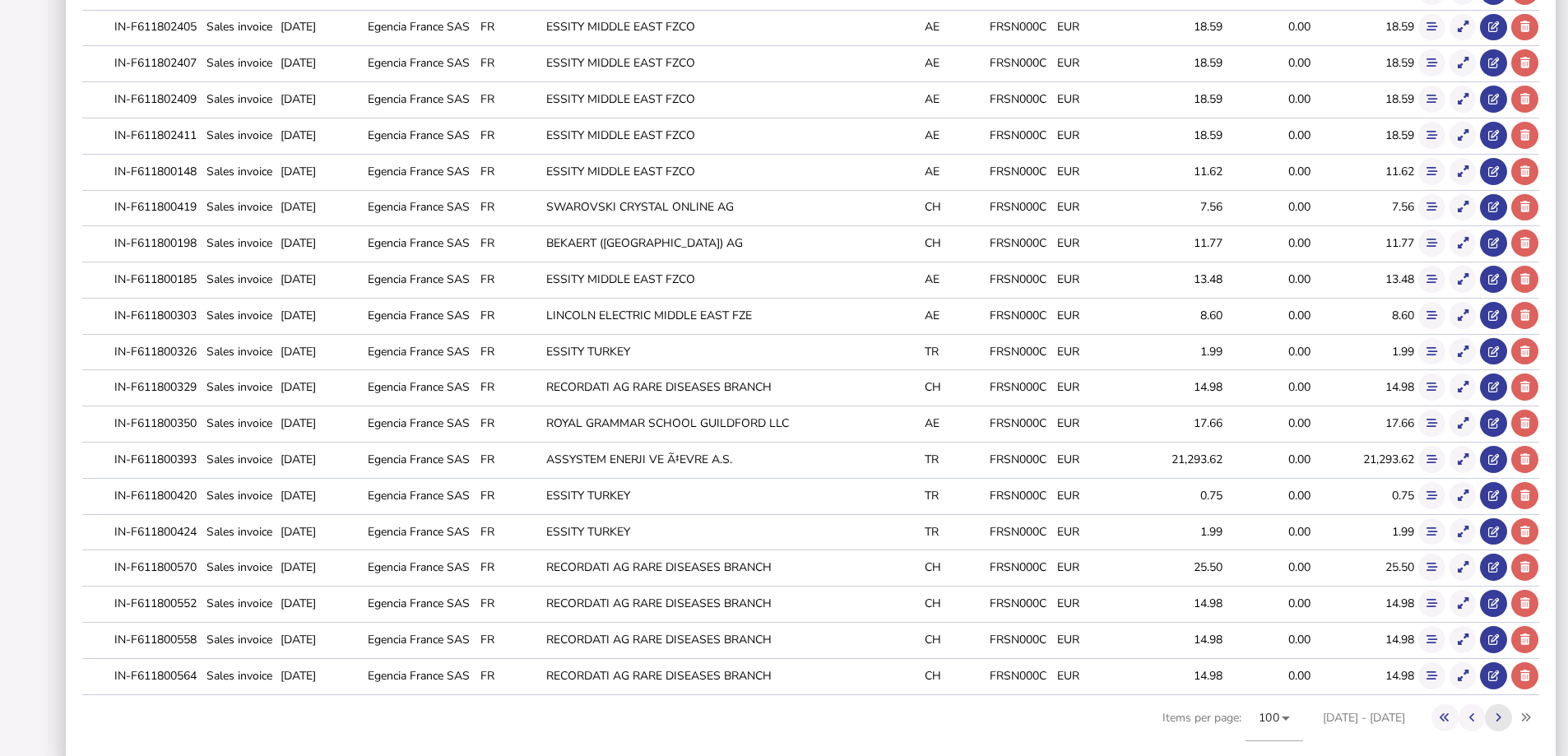 click 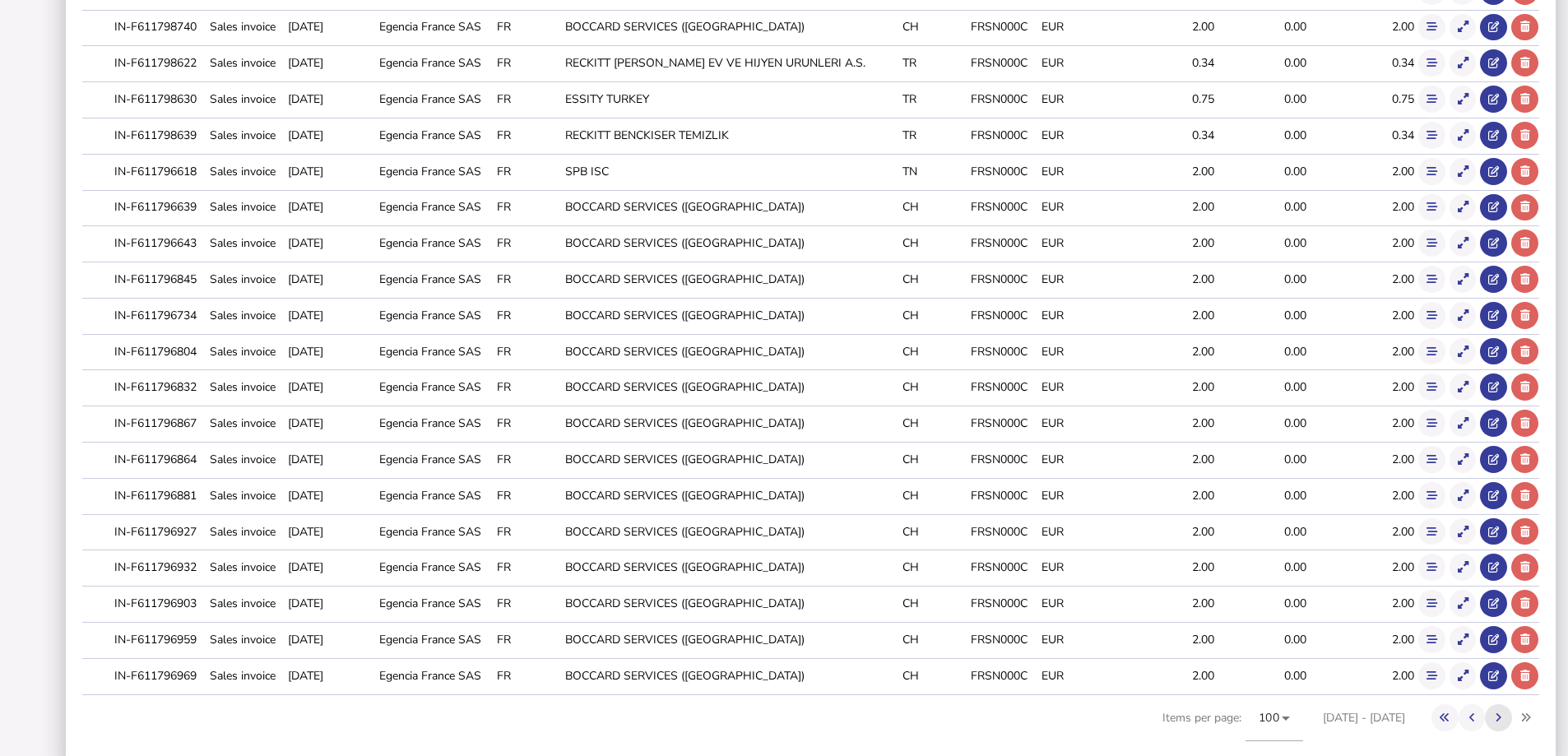 click 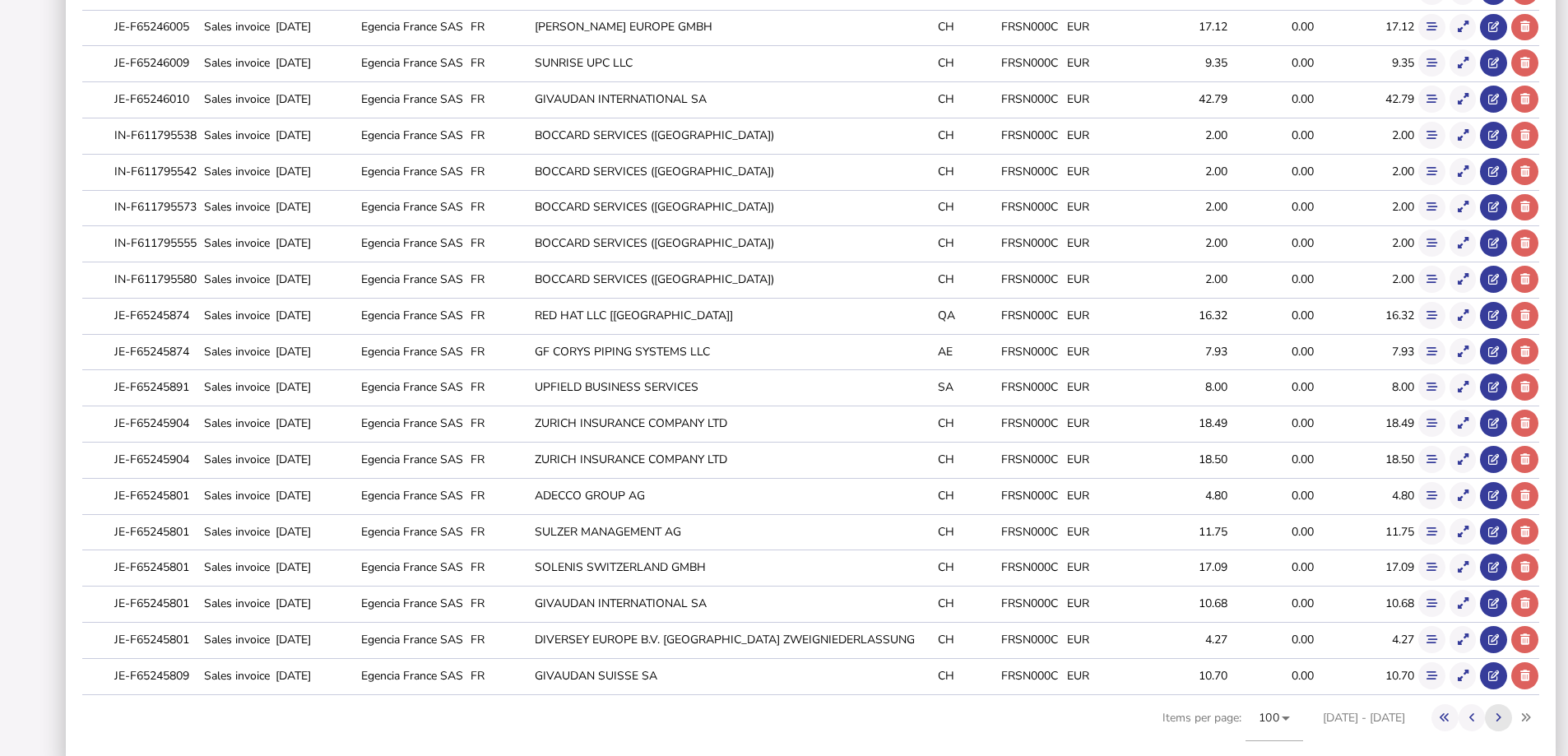 click 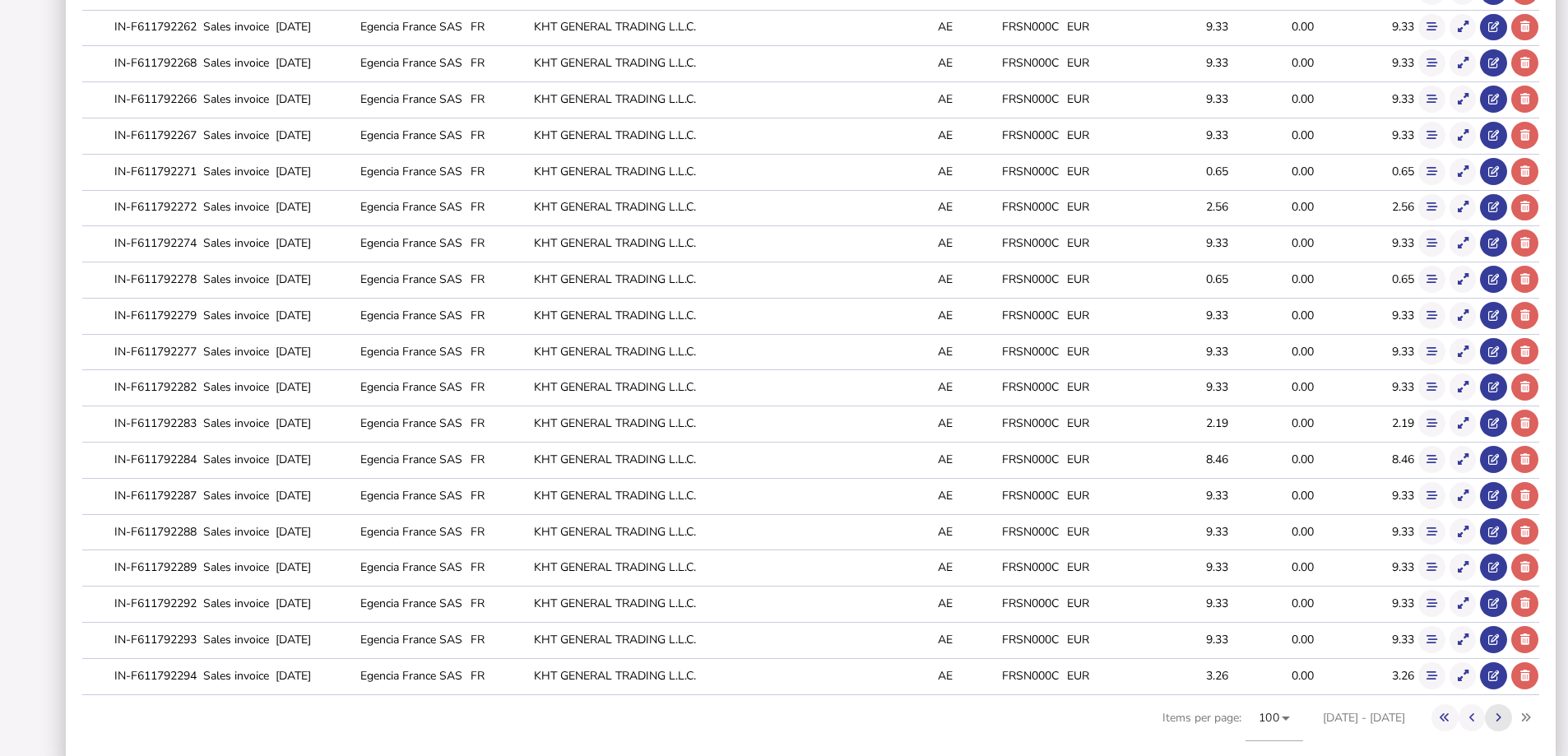 click 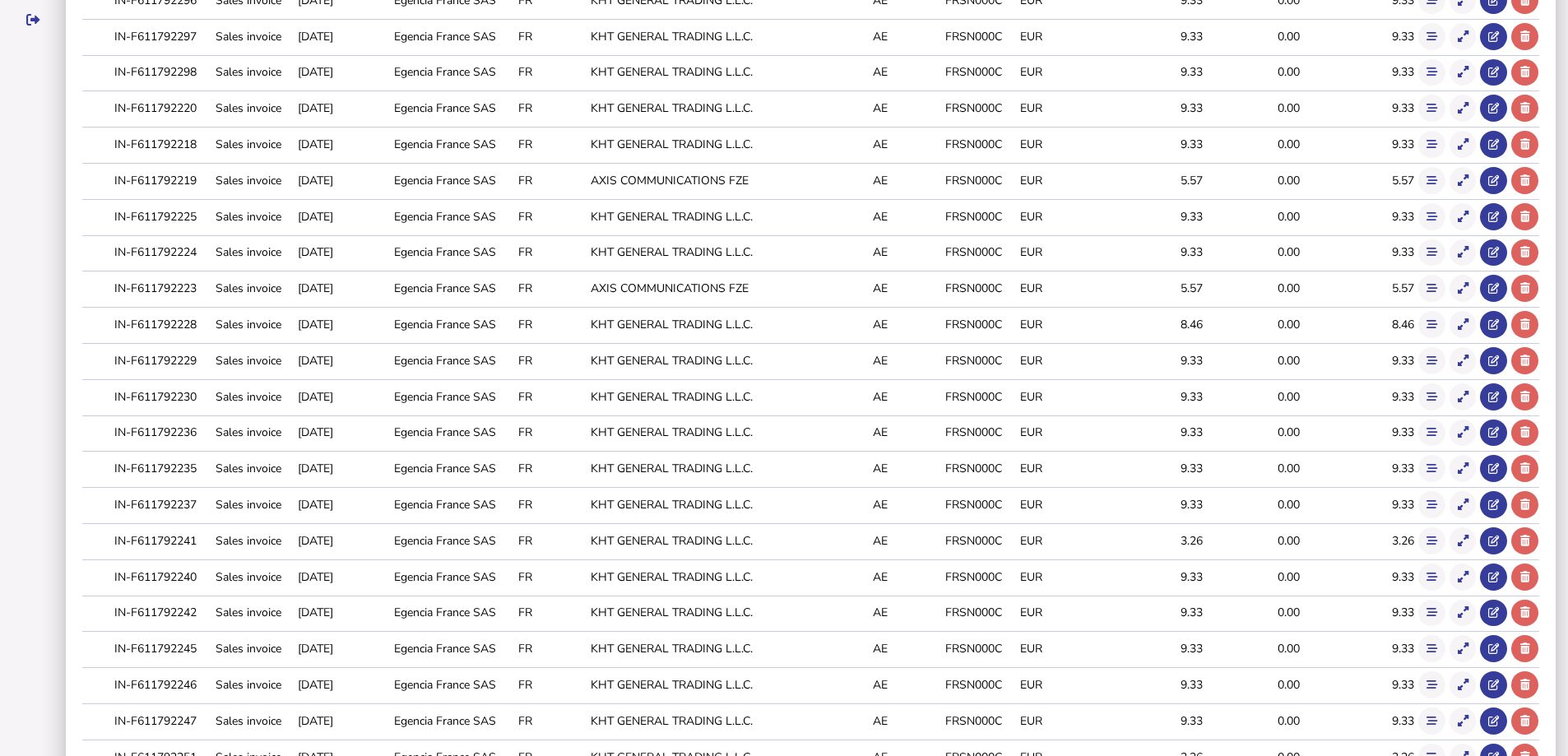 scroll, scrollTop: 0, scrollLeft: 0, axis: both 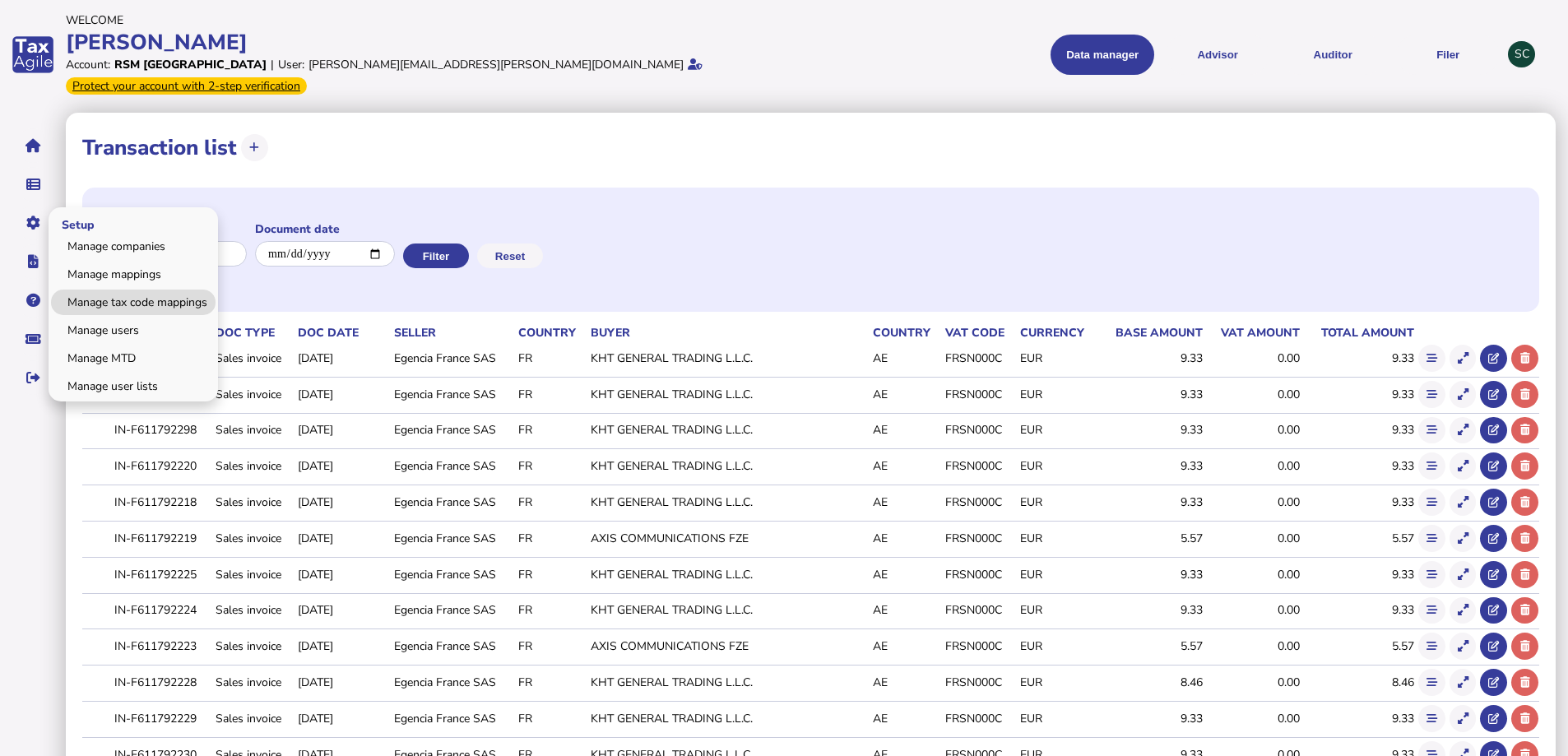 click on "Manage tax code mappings" at bounding box center (133, 302) 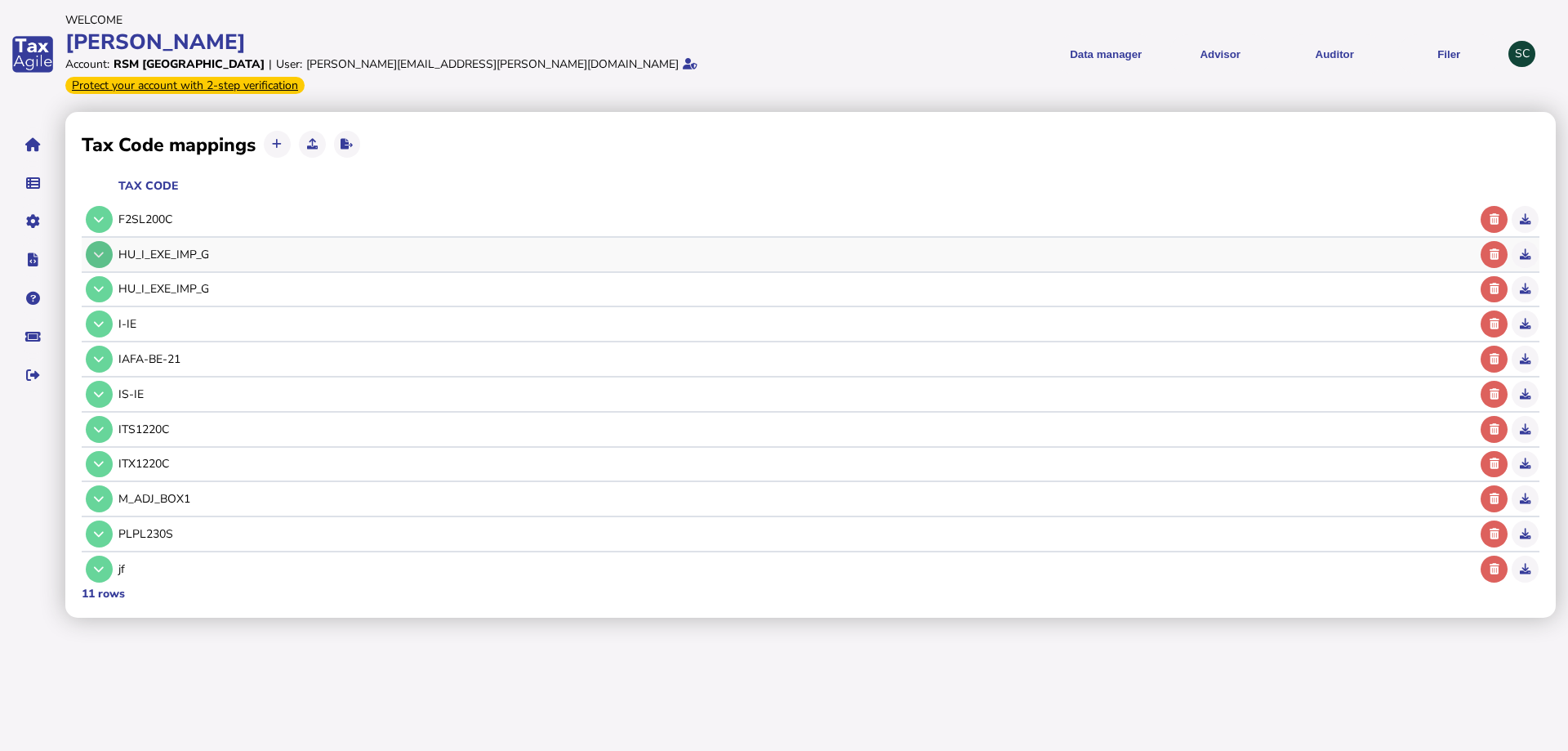 click at bounding box center (99, 254) 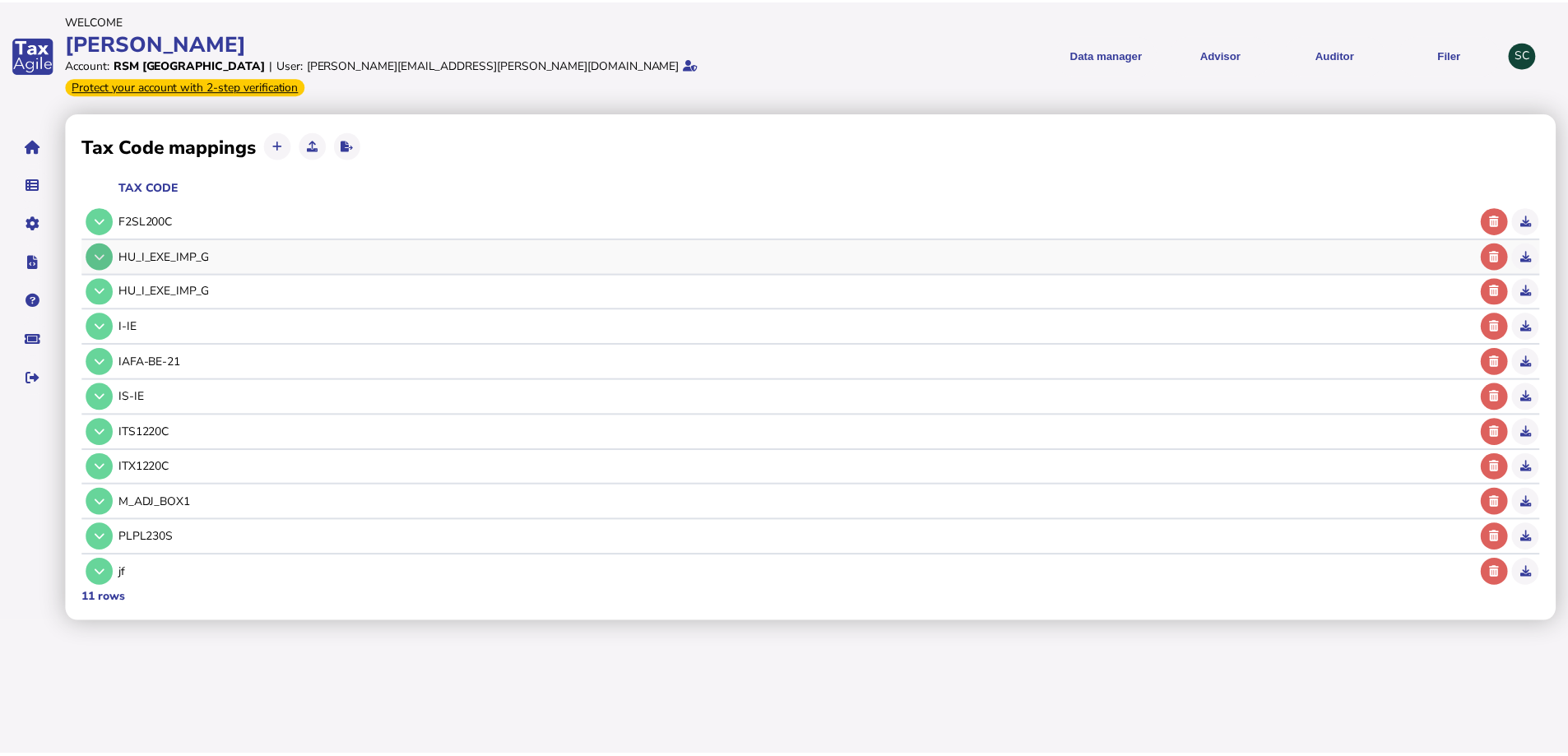 select on "********" 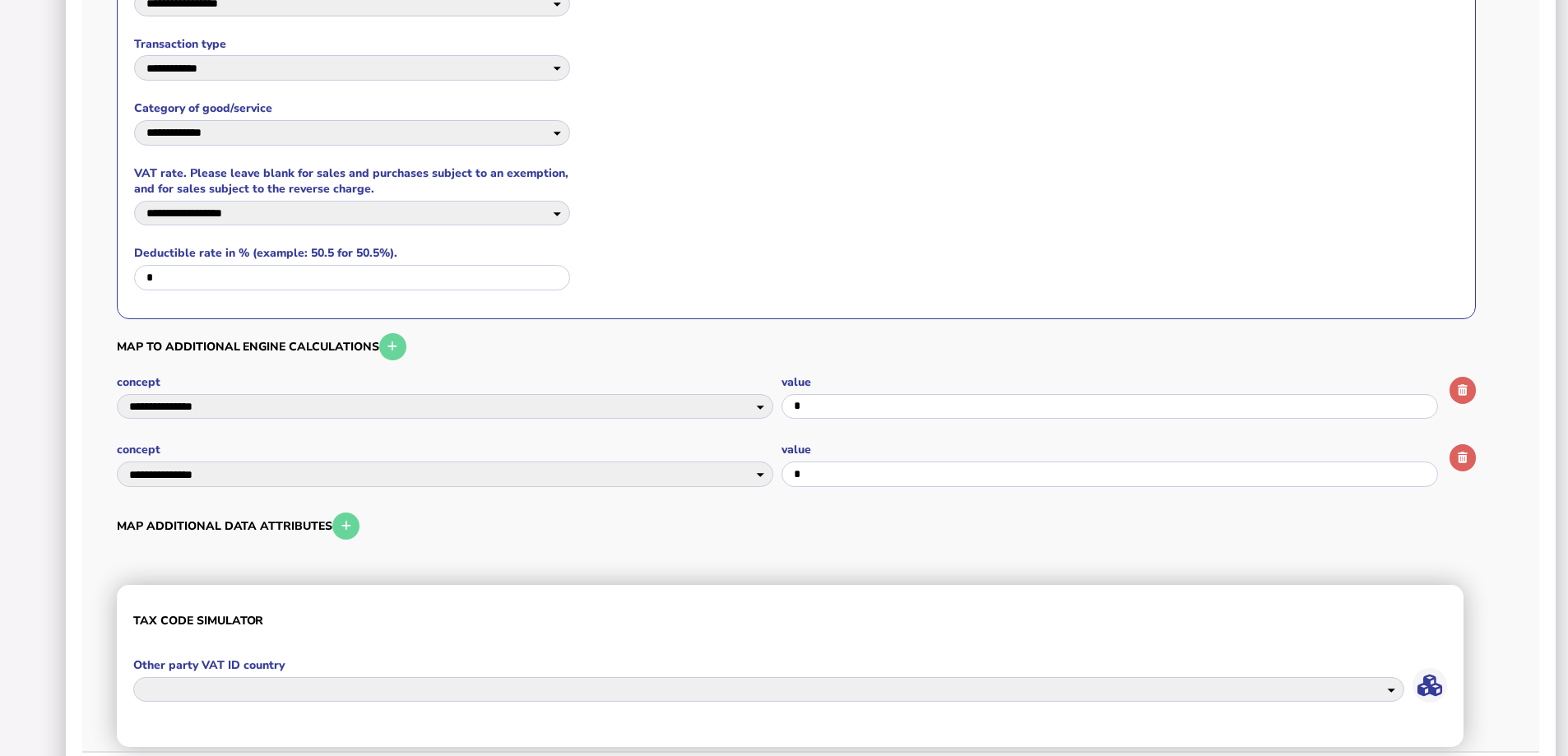 scroll, scrollTop: 0, scrollLeft: 0, axis: both 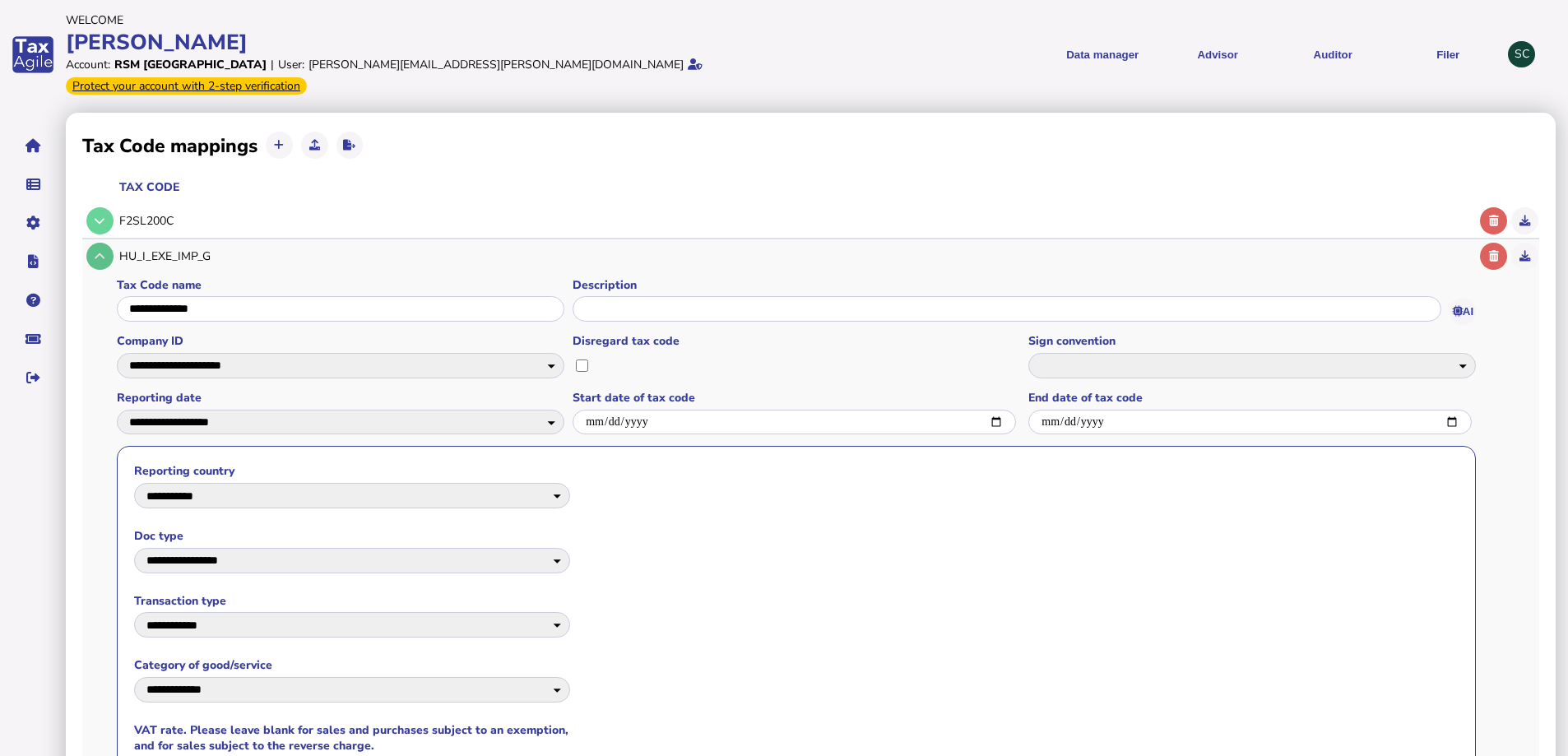 click at bounding box center (100, 256) 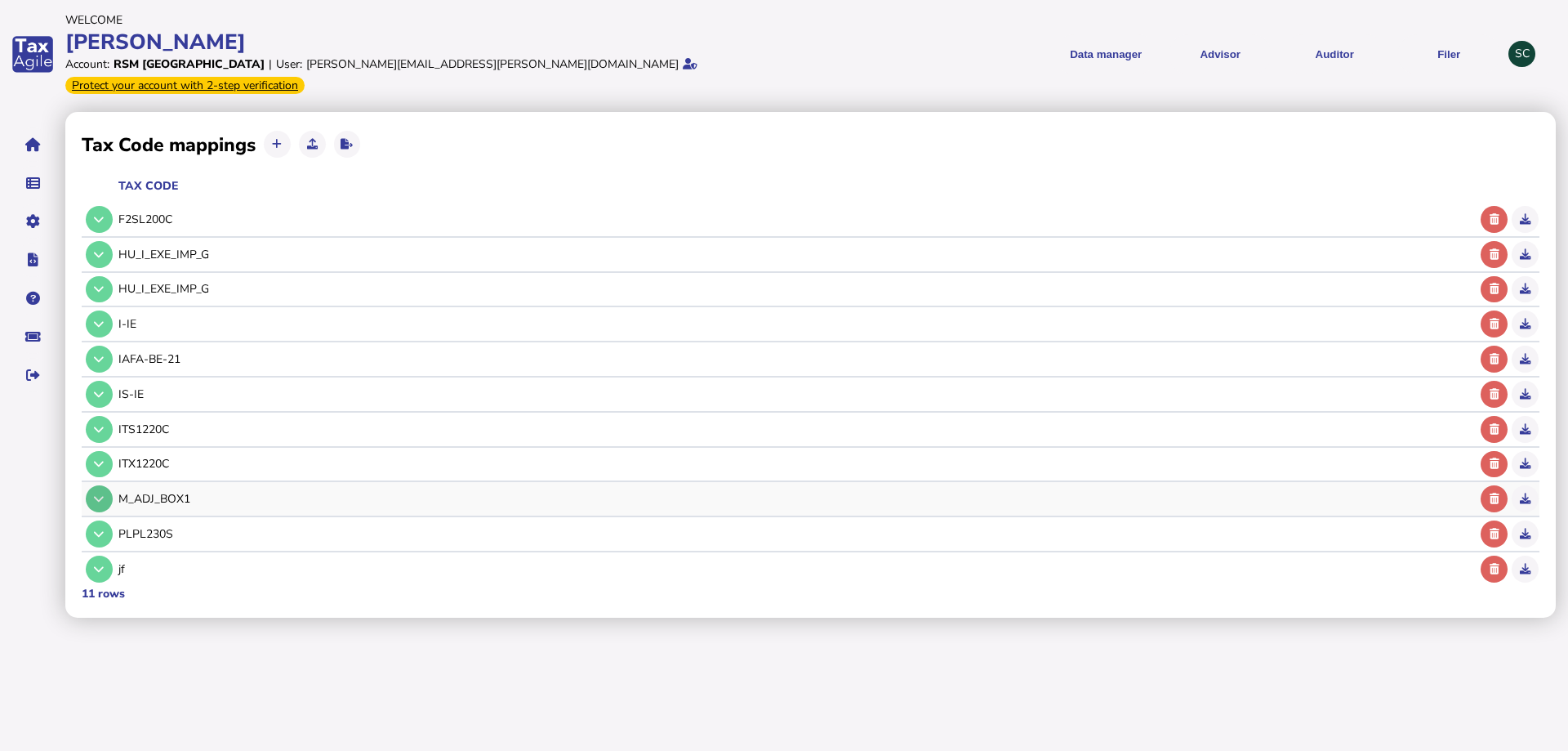 click at bounding box center [99, 498] 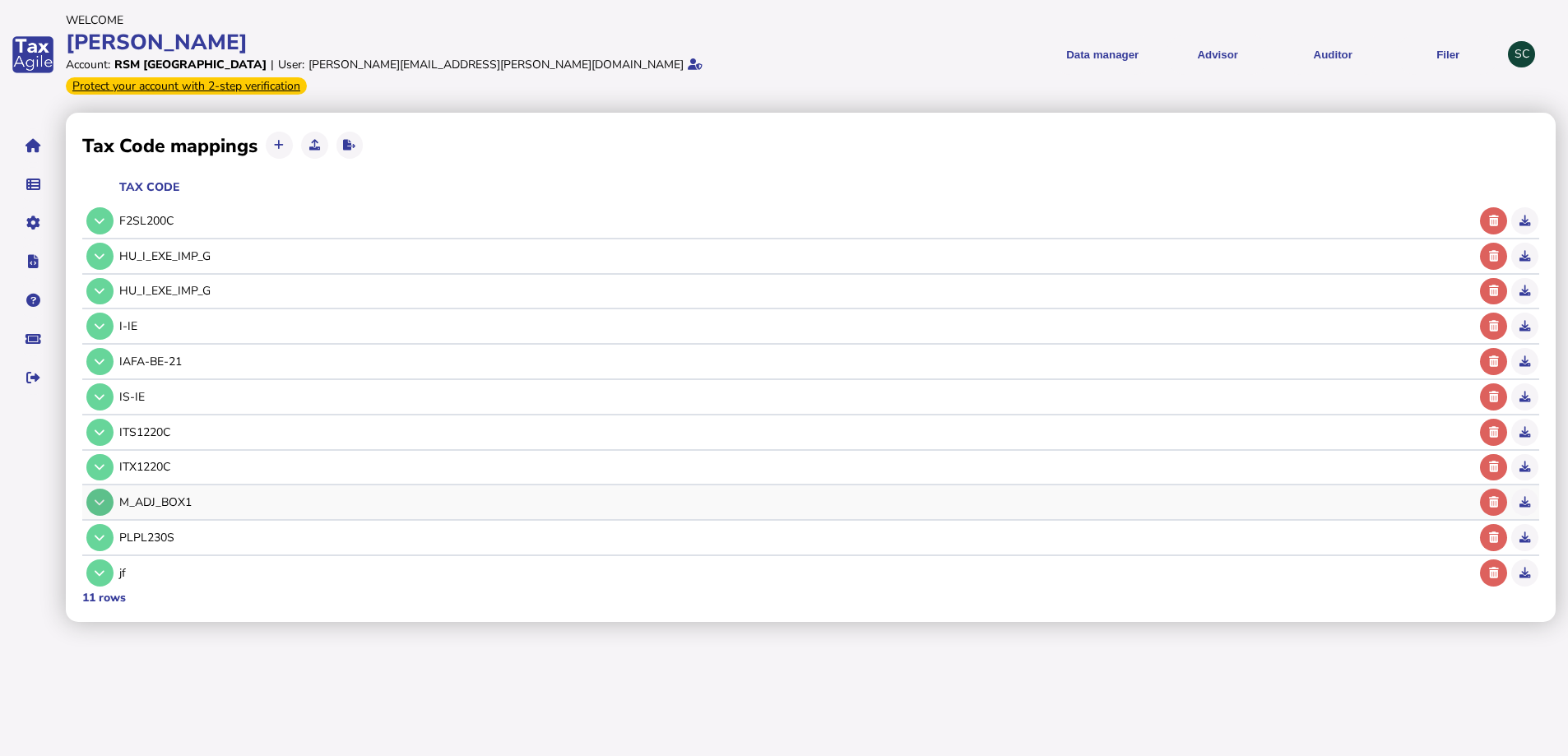 select on "**********" 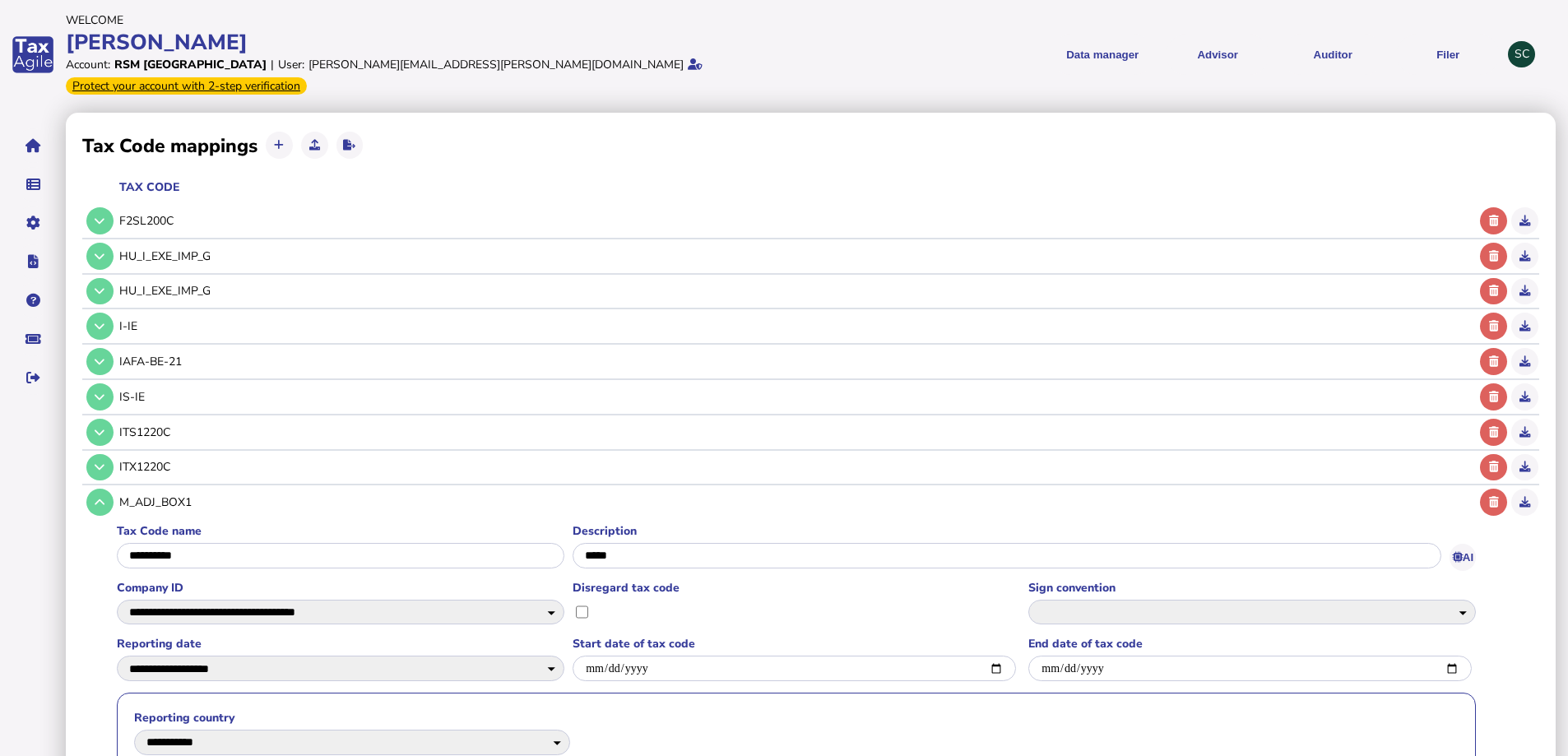 drag, startPoint x: 93, startPoint y: 489, endPoint x: 719, endPoint y: 179, distance: 698.5528 